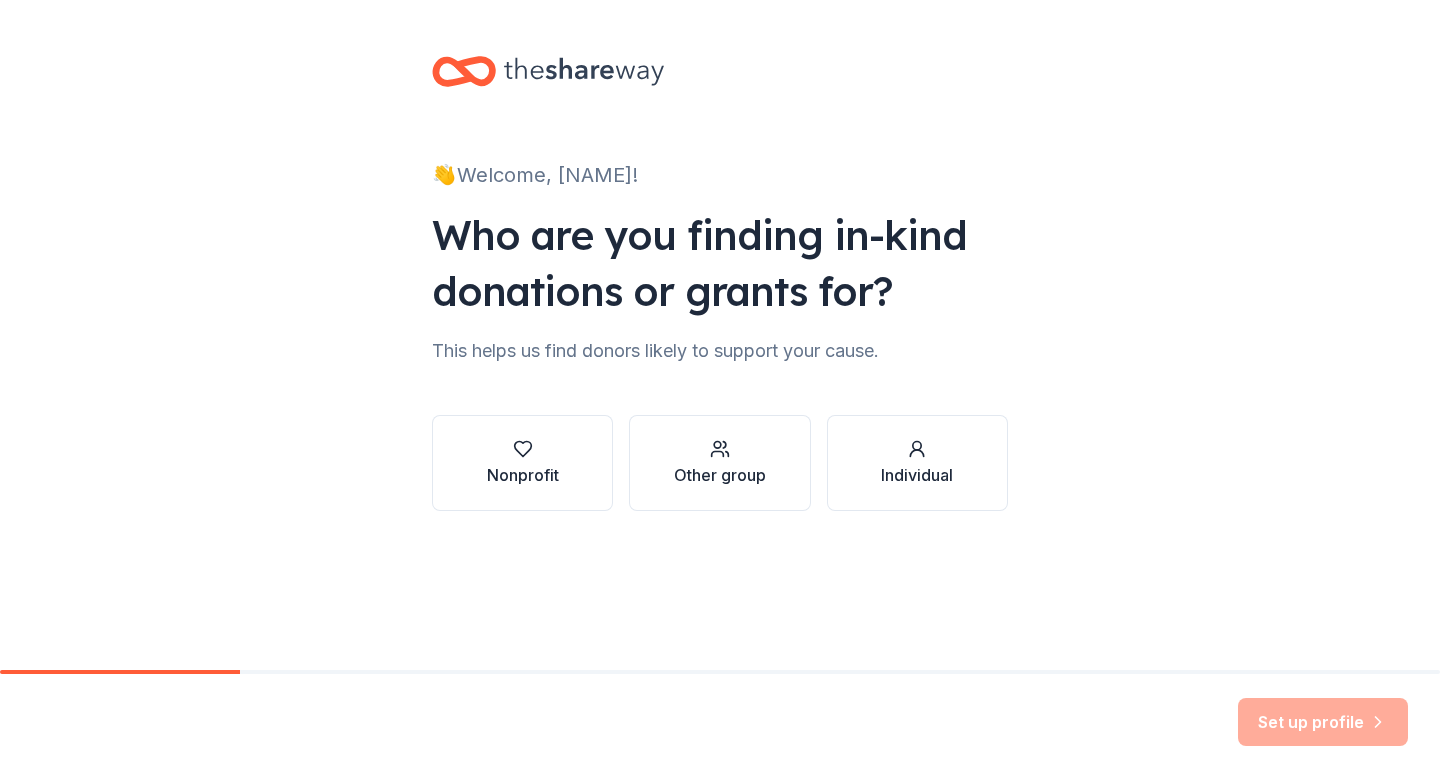 scroll, scrollTop: 0, scrollLeft: 0, axis: both 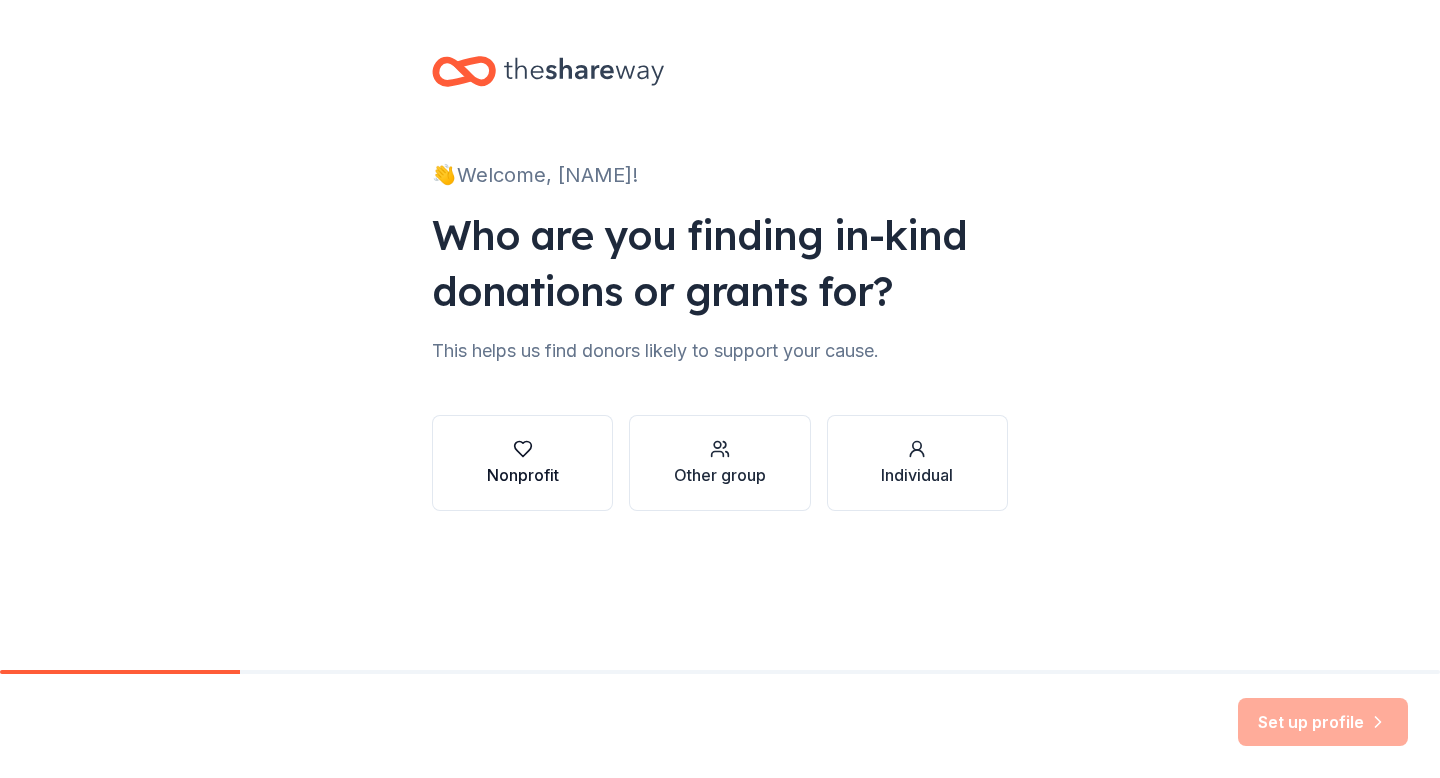 click at bounding box center (523, 449) 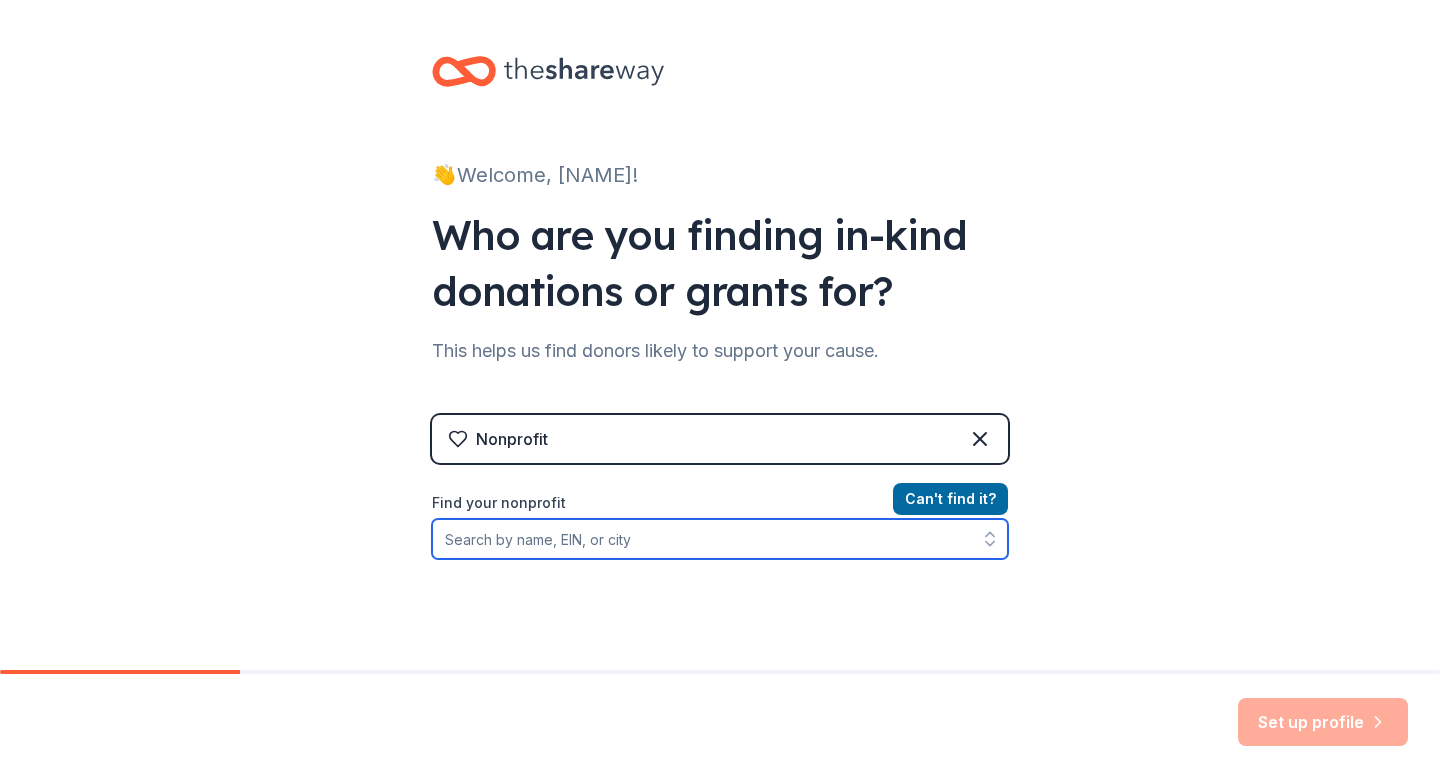 click on "Find your nonprofit" at bounding box center [720, 539] 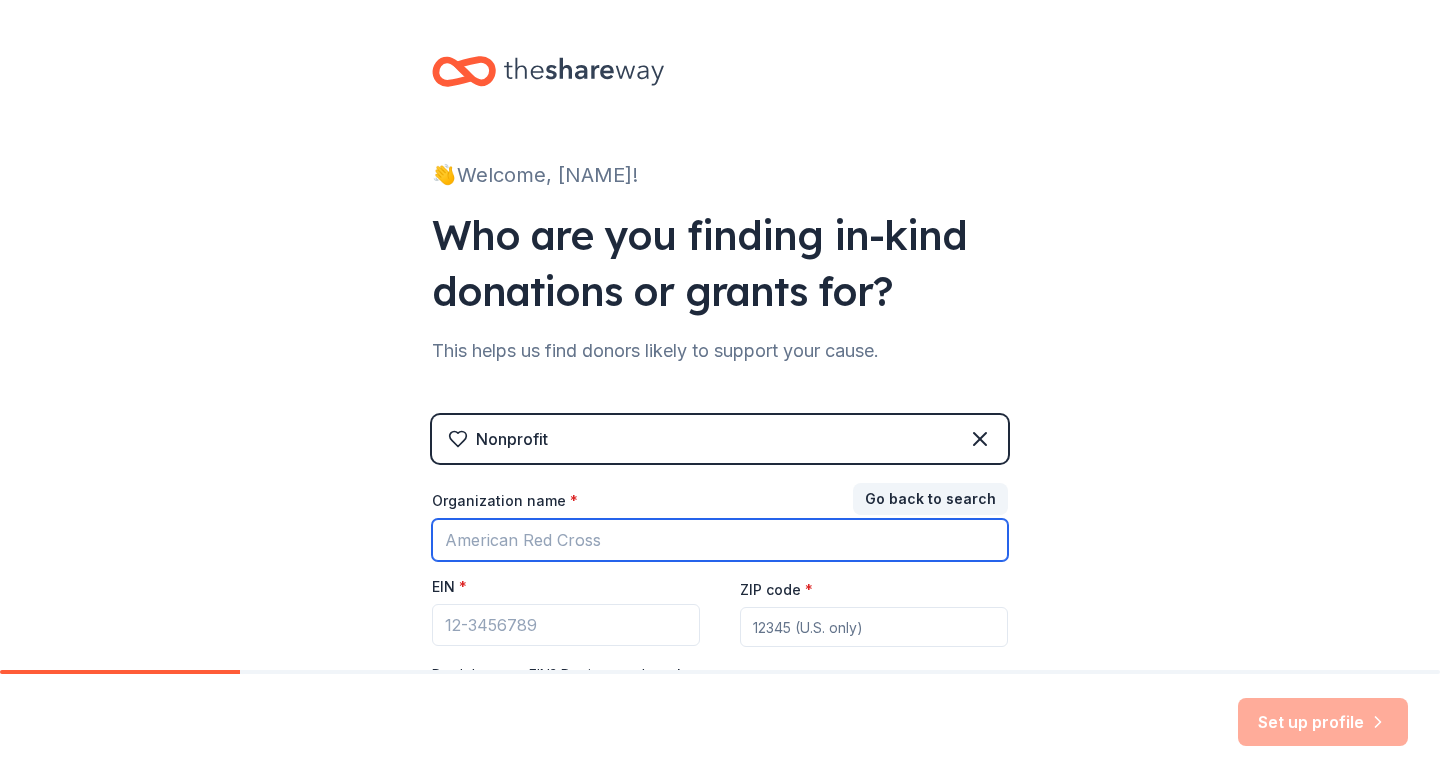 click on "Organization name *" at bounding box center [720, 540] 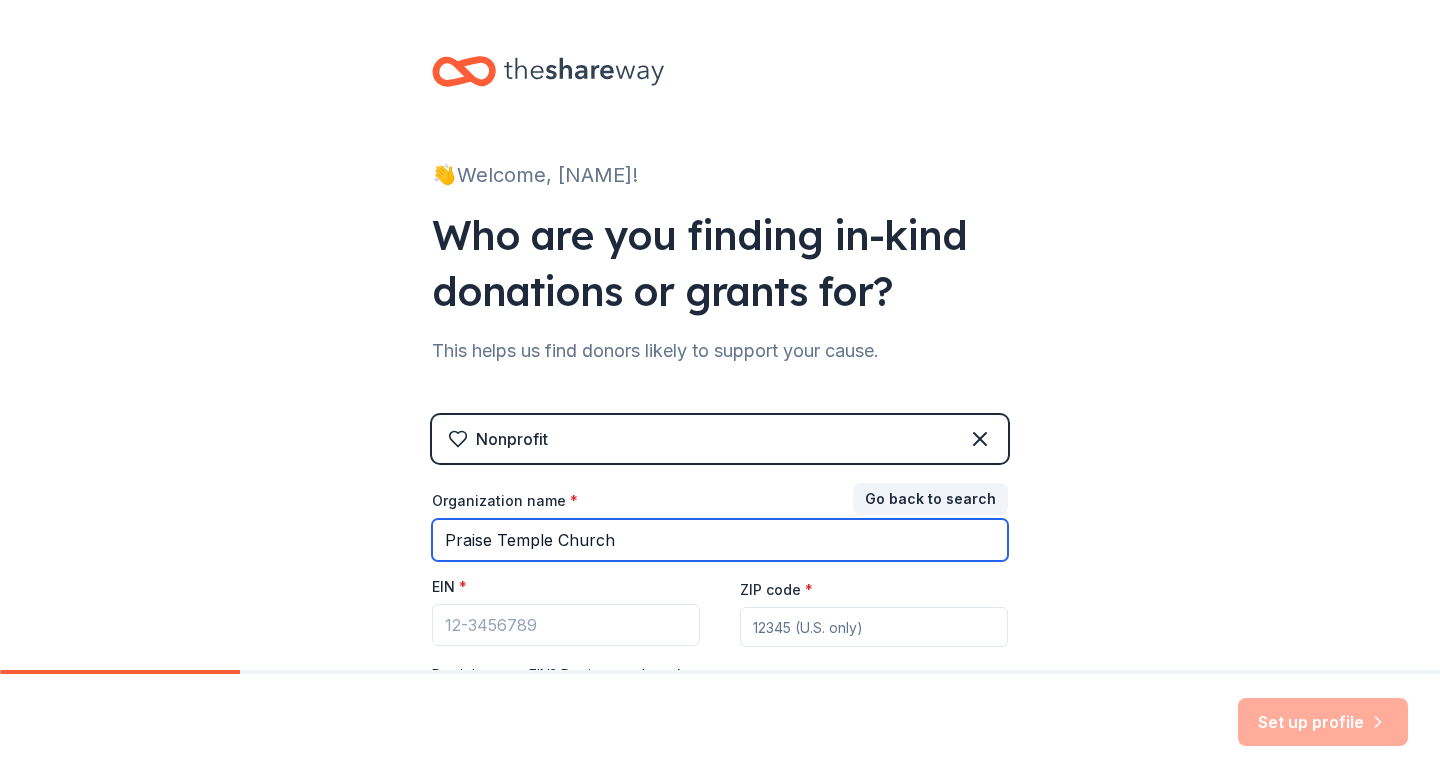 type on "Praise Temple Church" 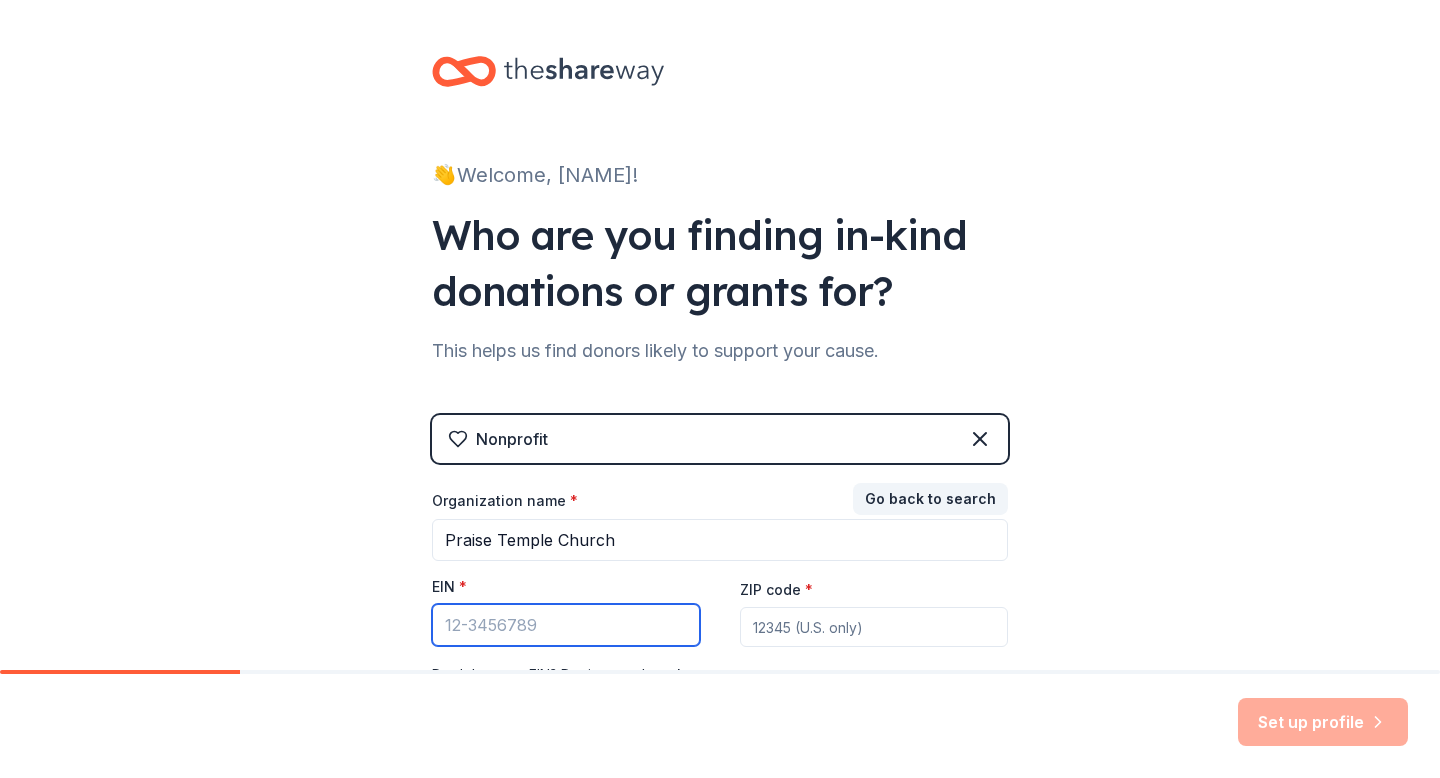 click on "EIN *" at bounding box center (566, 625) 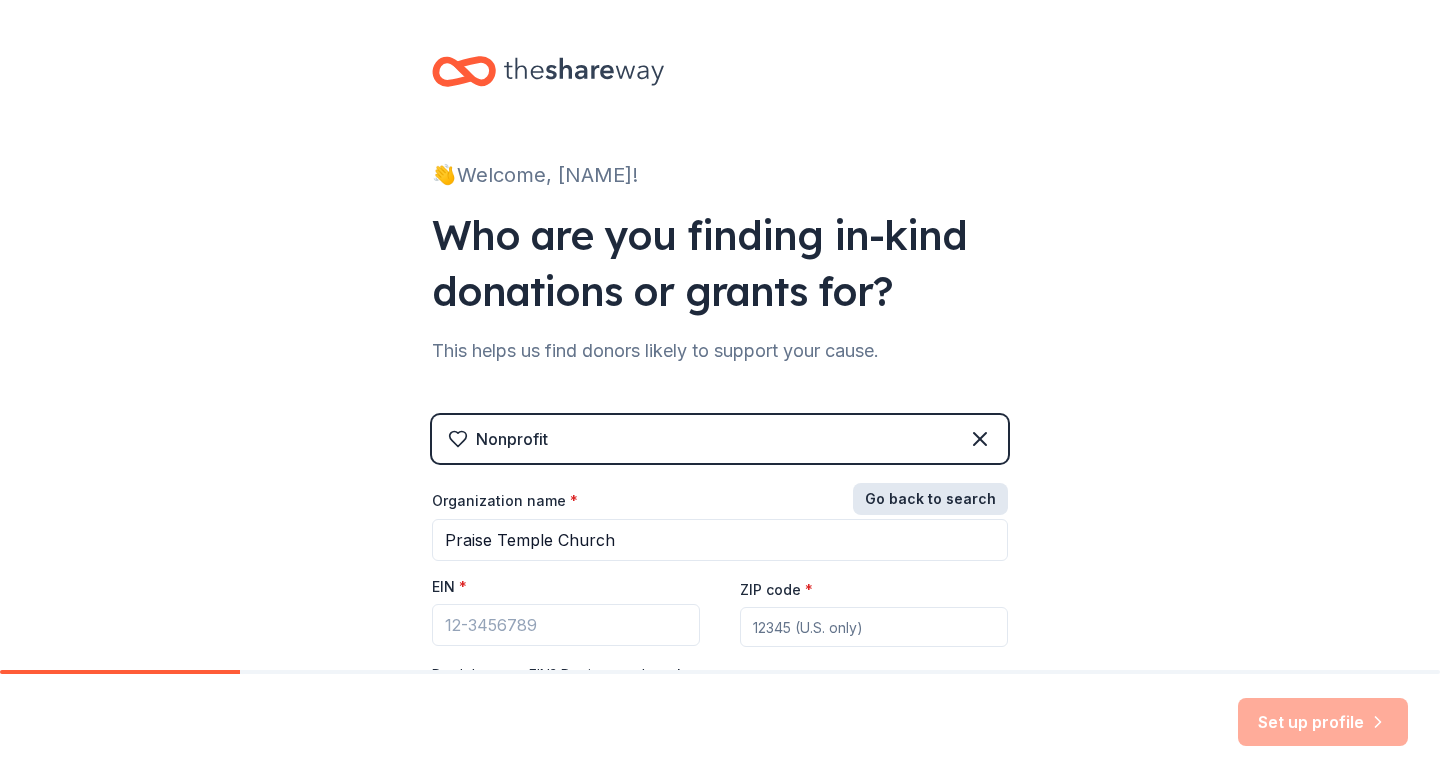 click on "Go back to search" at bounding box center [930, 499] 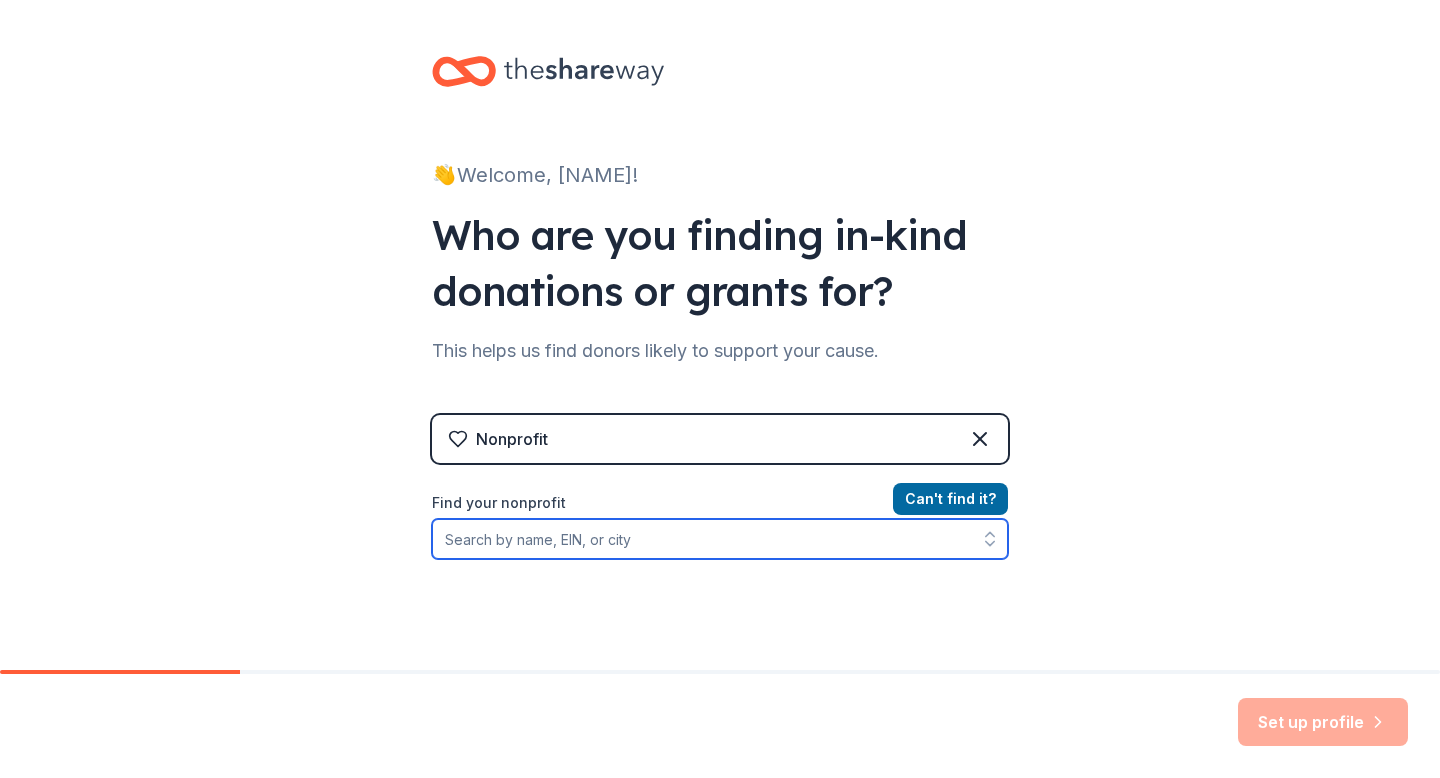 click on "Find your nonprofit" at bounding box center (720, 539) 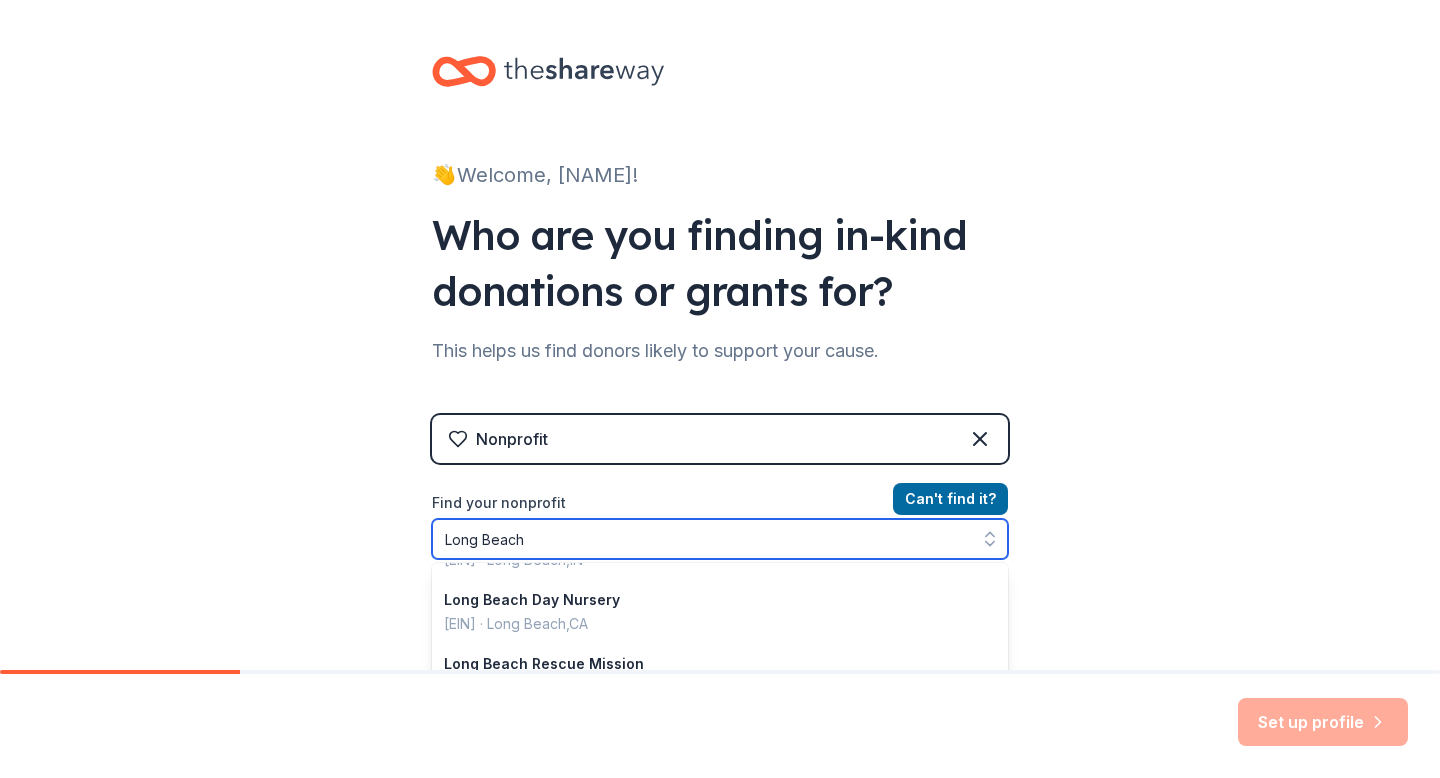 scroll, scrollTop: 1416, scrollLeft: 0, axis: vertical 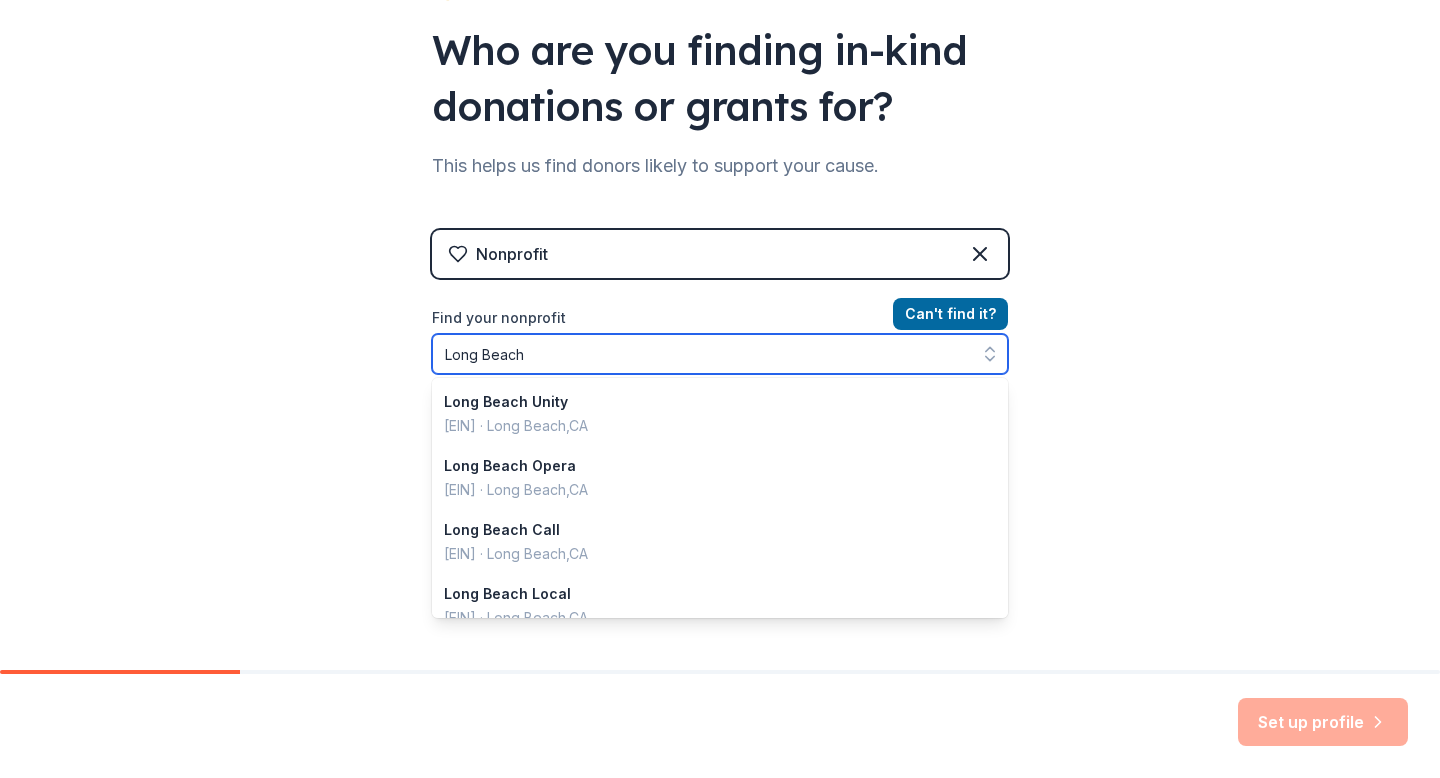 click on "Long Beach" at bounding box center [720, 354] 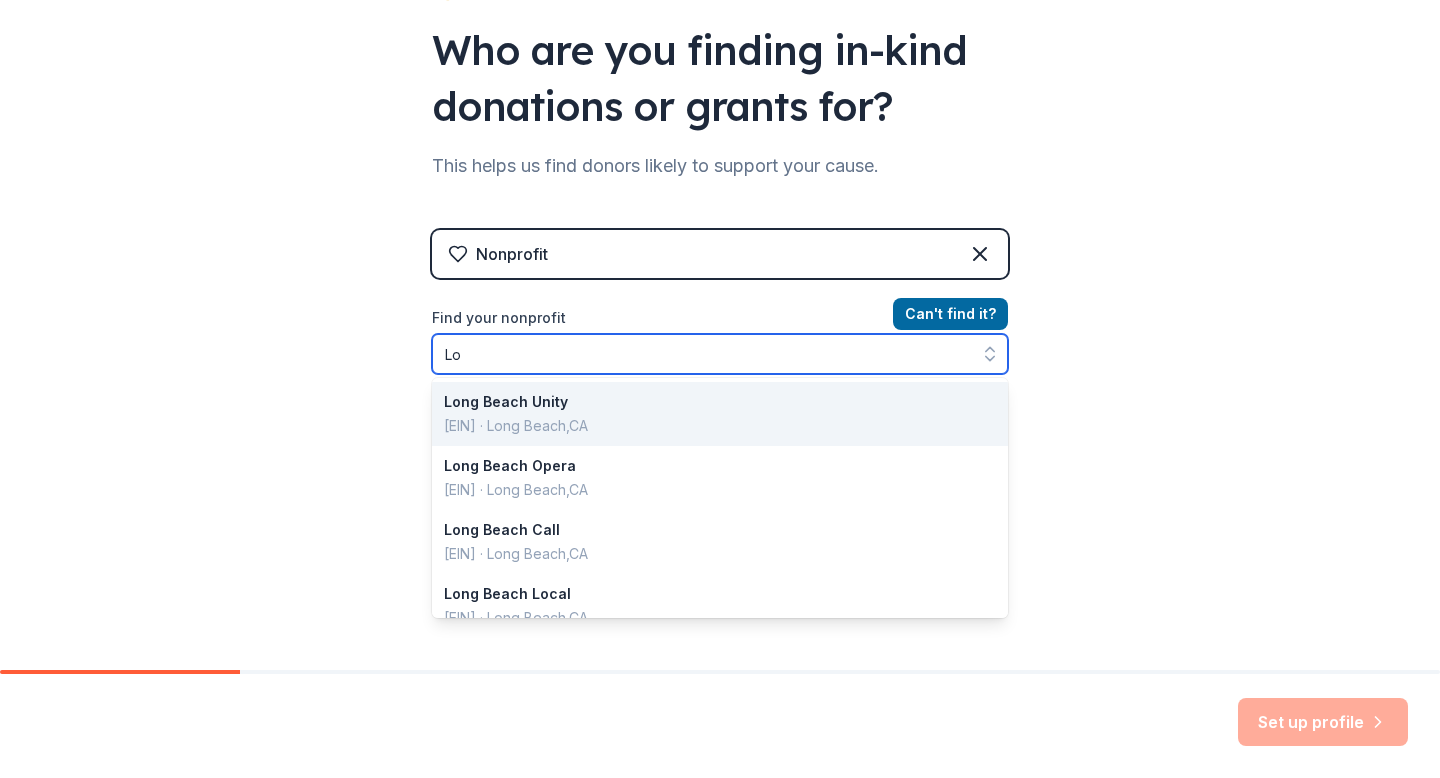 type on "L" 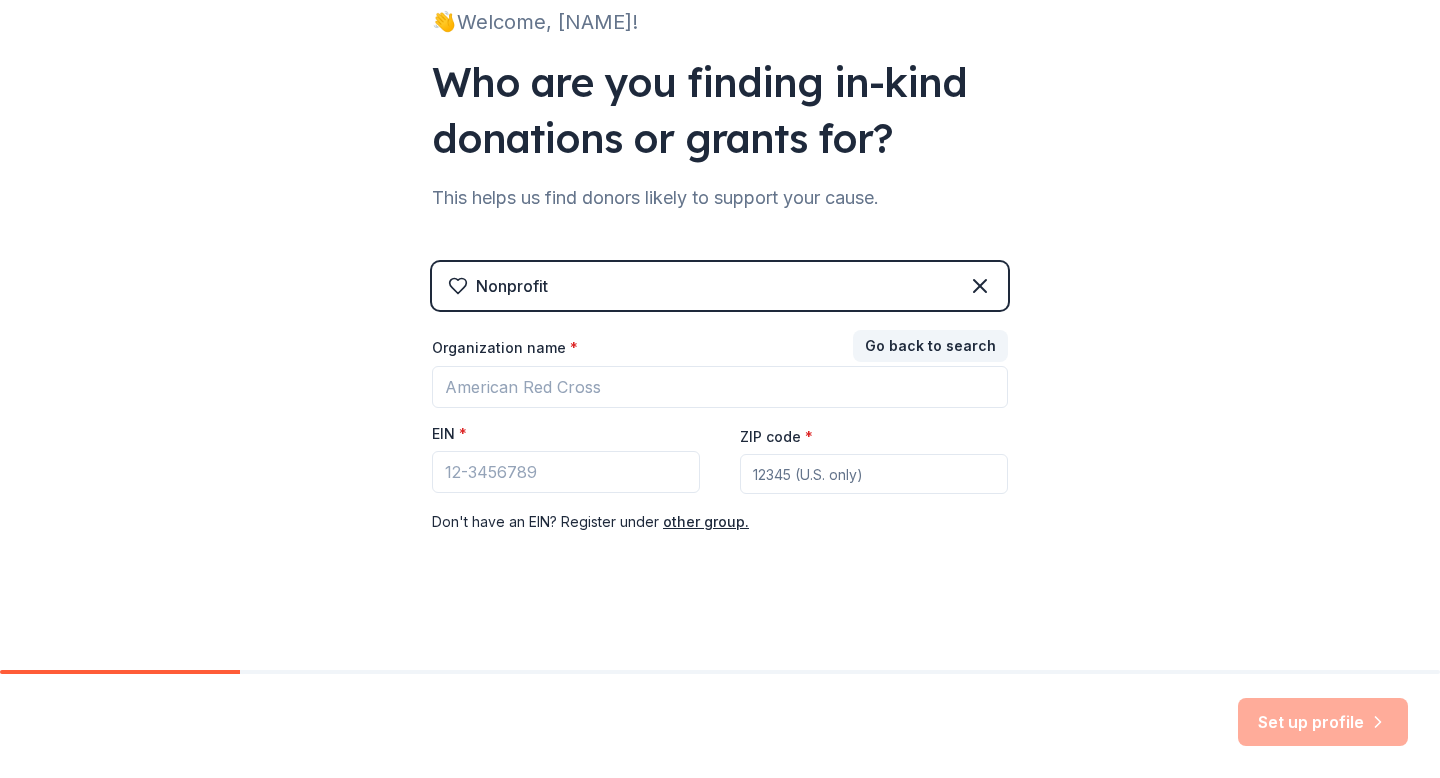 scroll, scrollTop: 153, scrollLeft: 0, axis: vertical 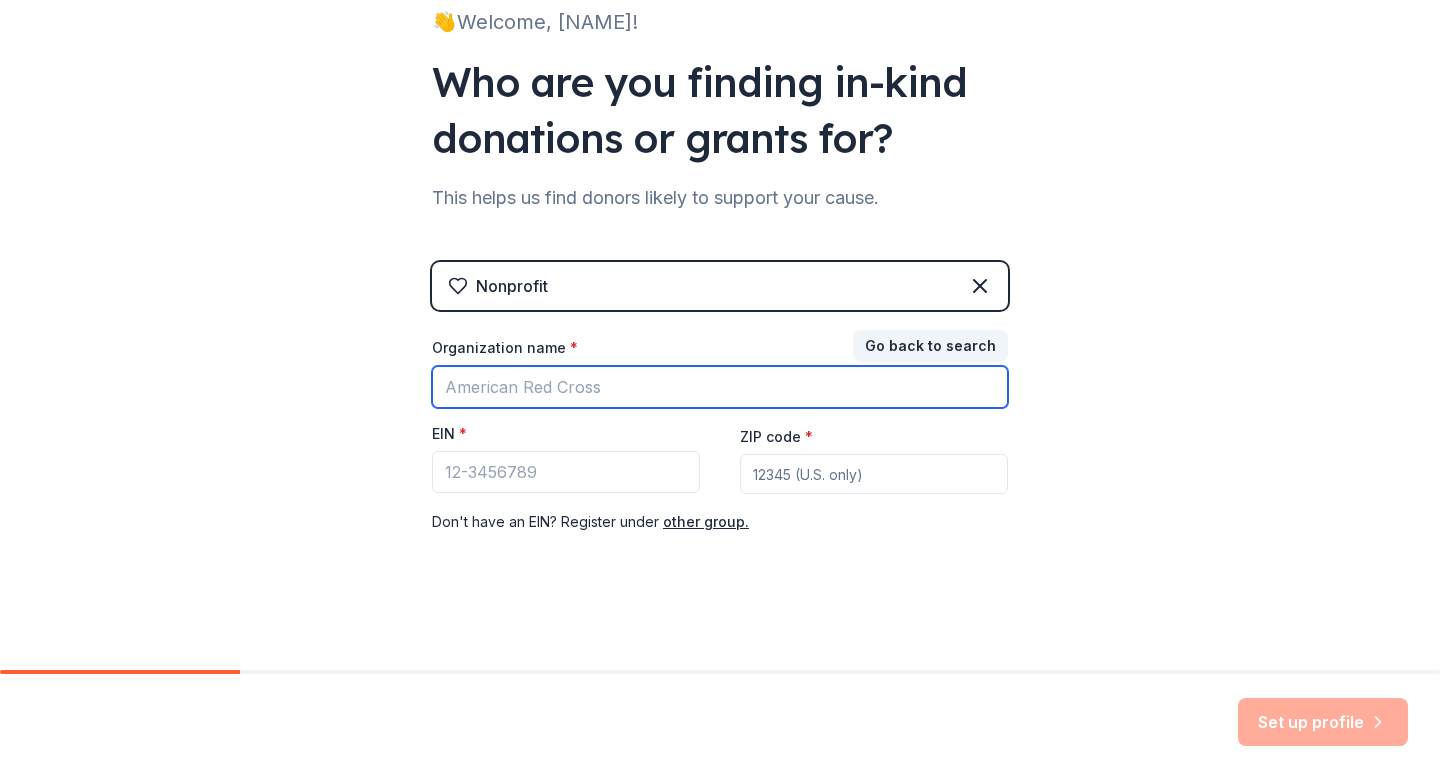 click on "Organization name *" at bounding box center [720, 387] 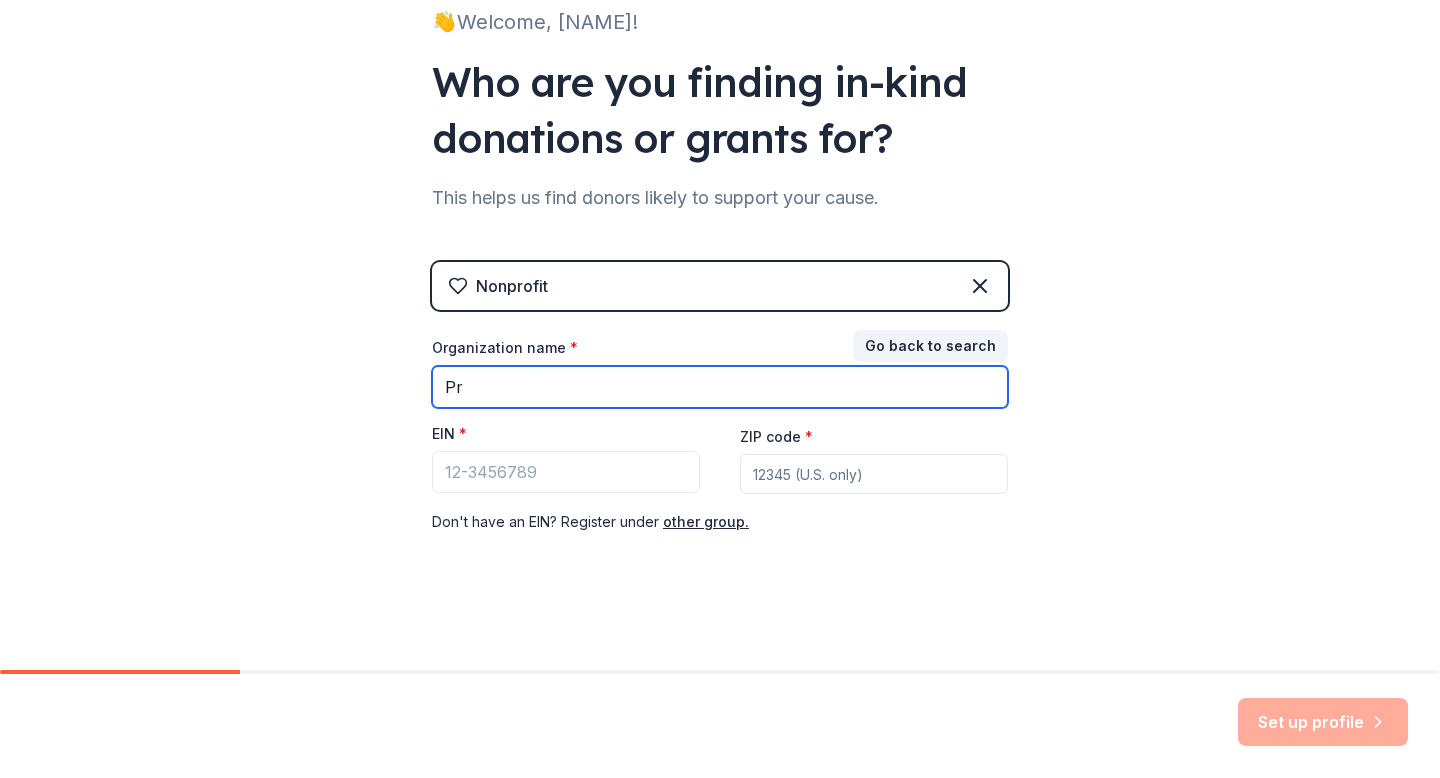 type on "Praise Temple Church" 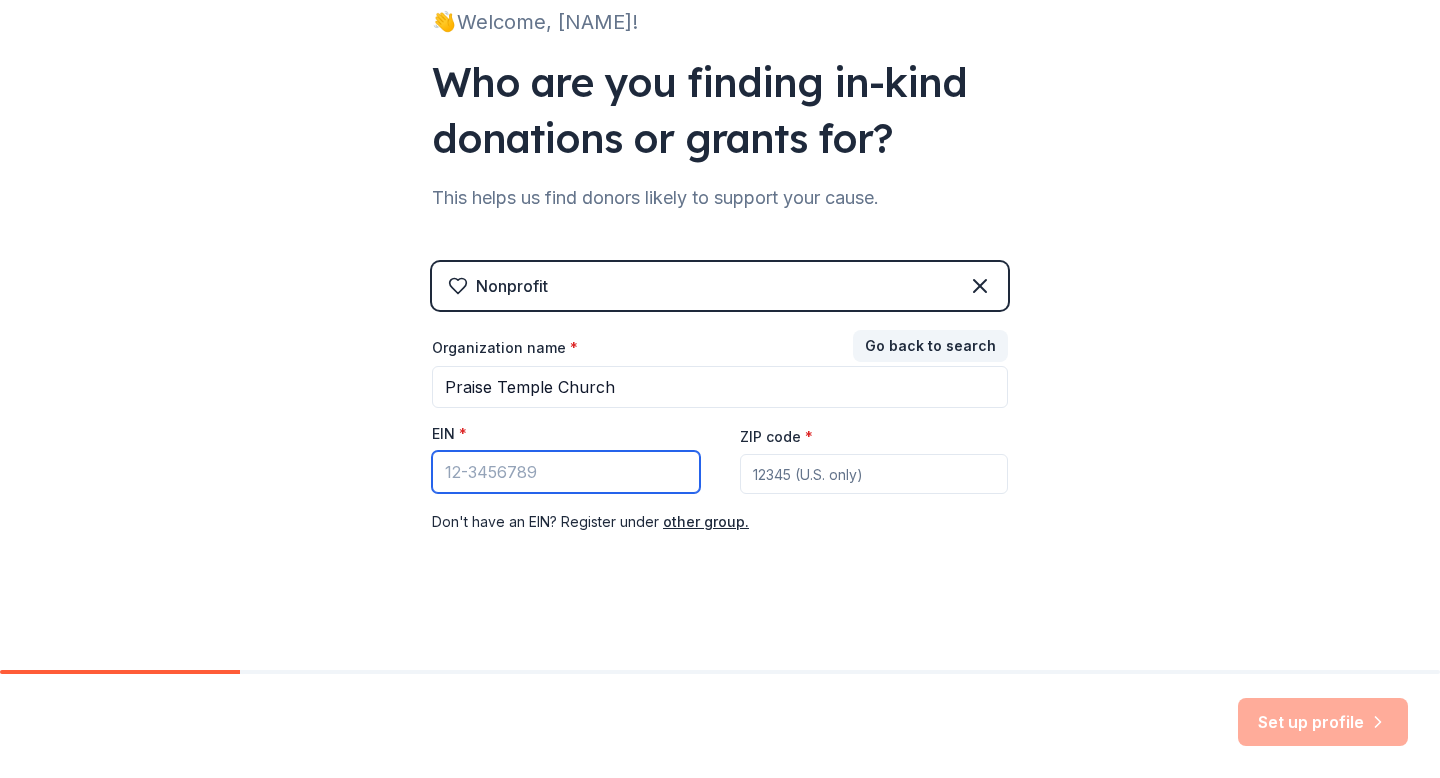 click on "EIN *" at bounding box center [566, 472] 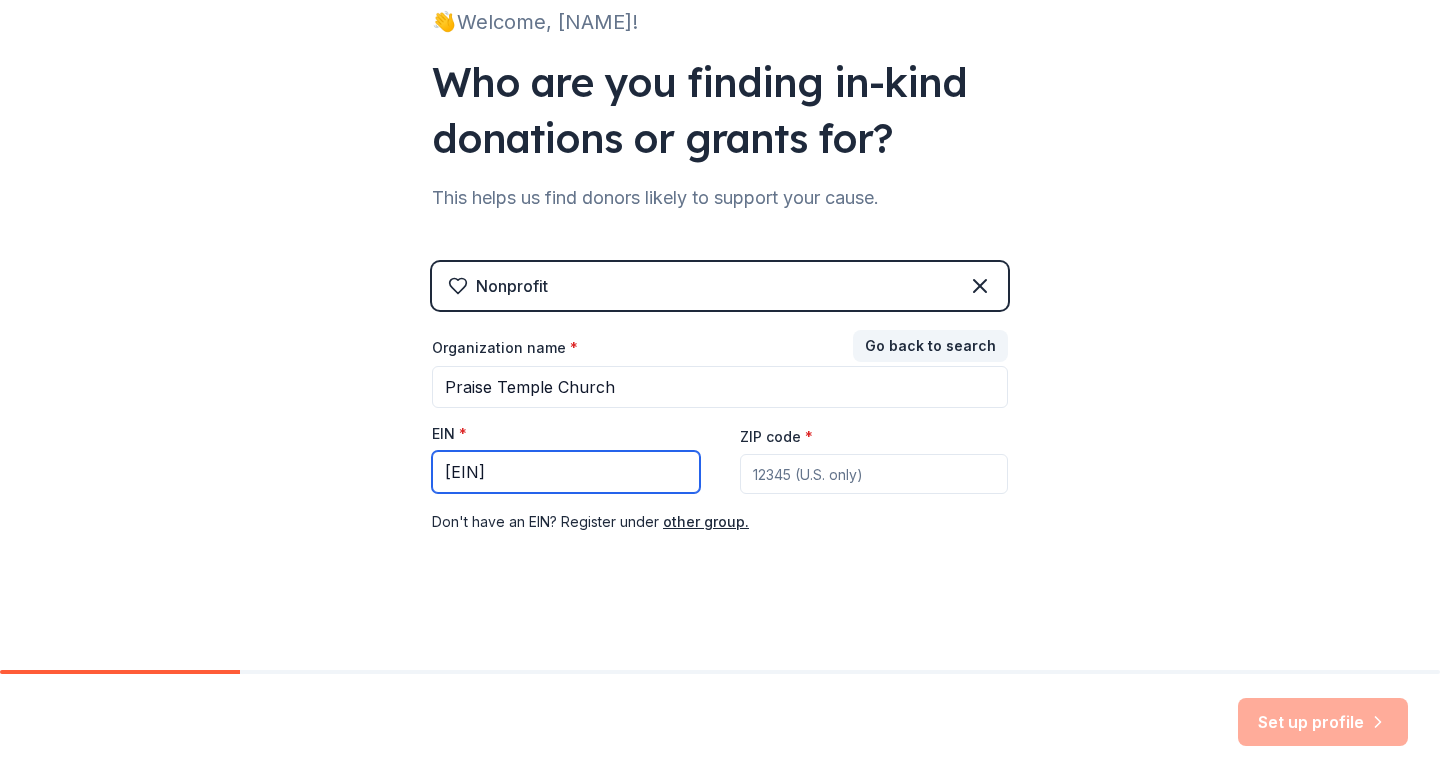 type on "[EIN]" 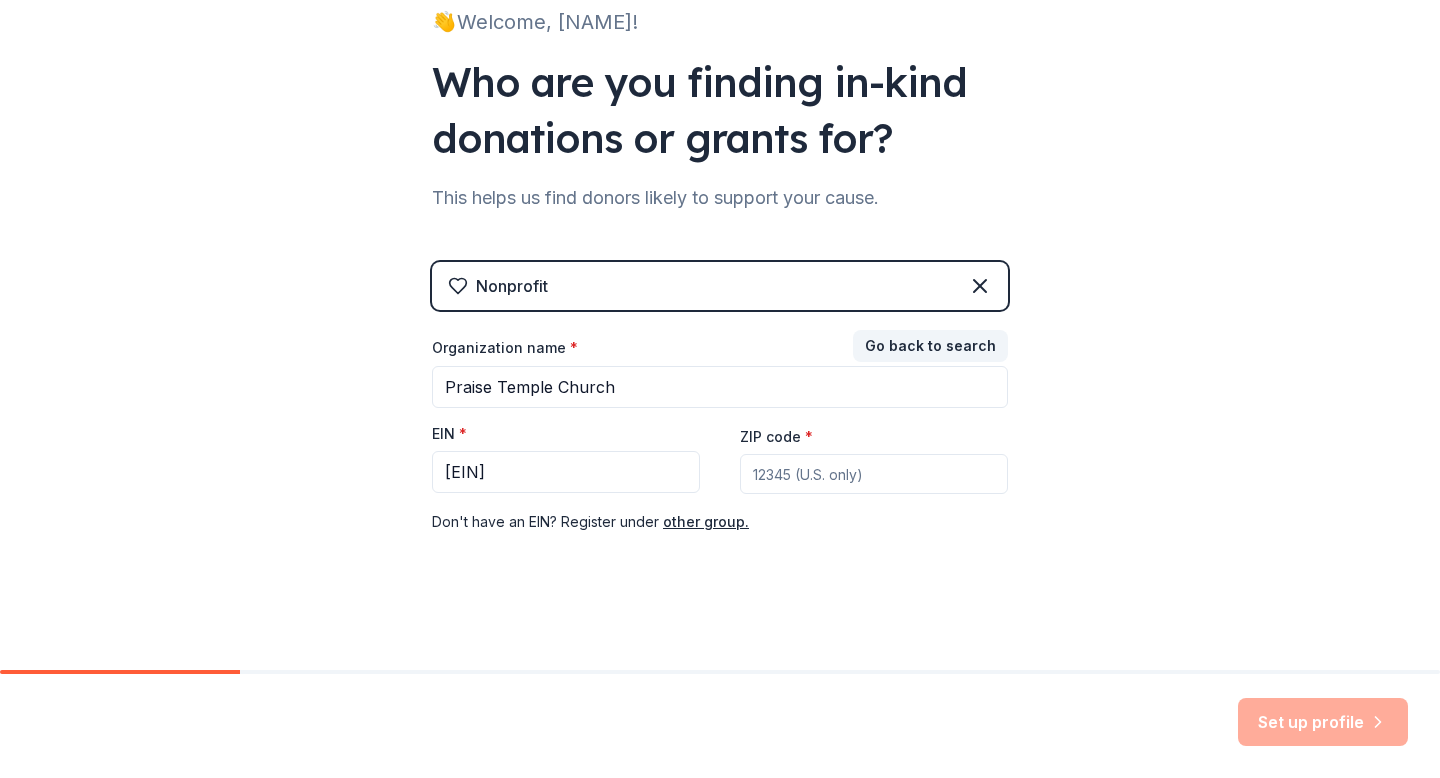 click on "ZIP code *" at bounding box center [874, 474] 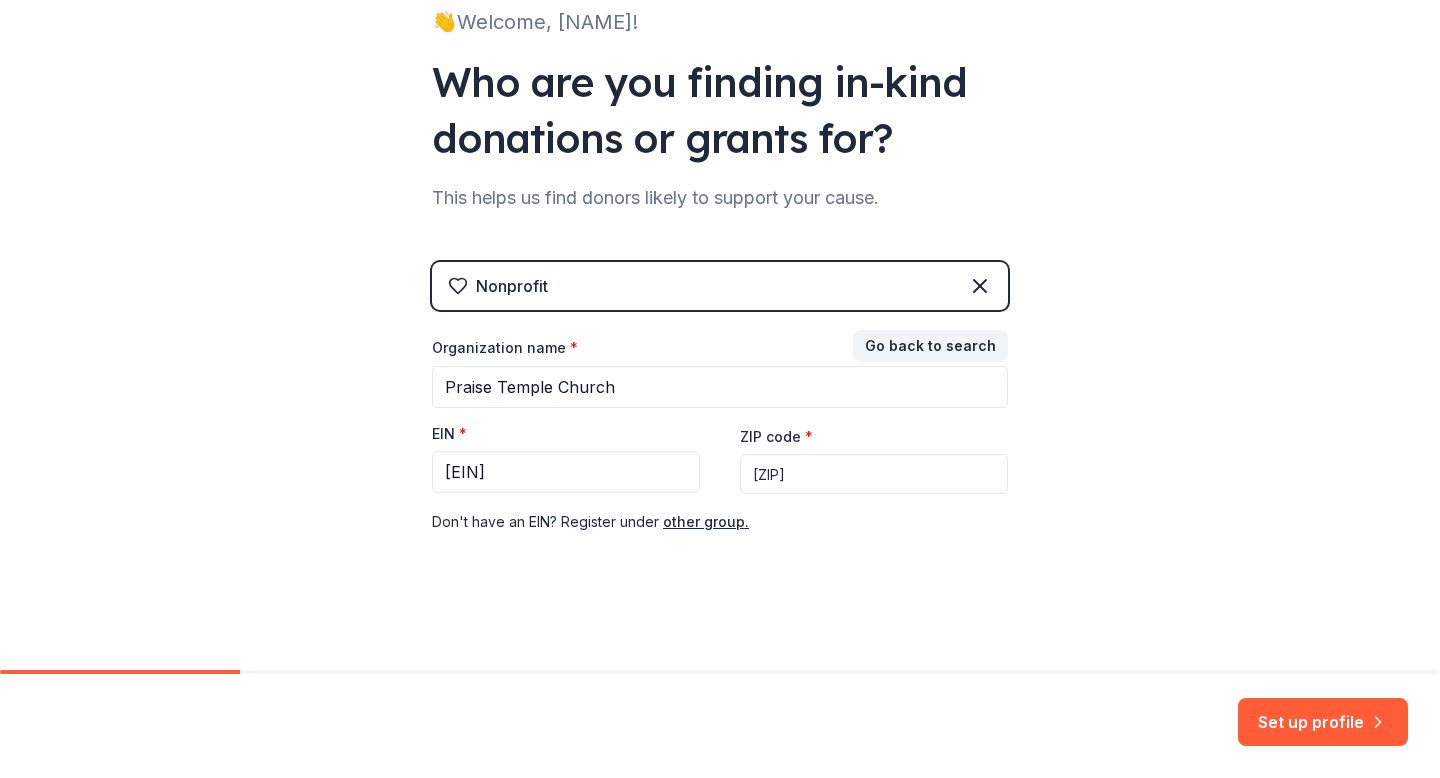 type on "[ZIP]" 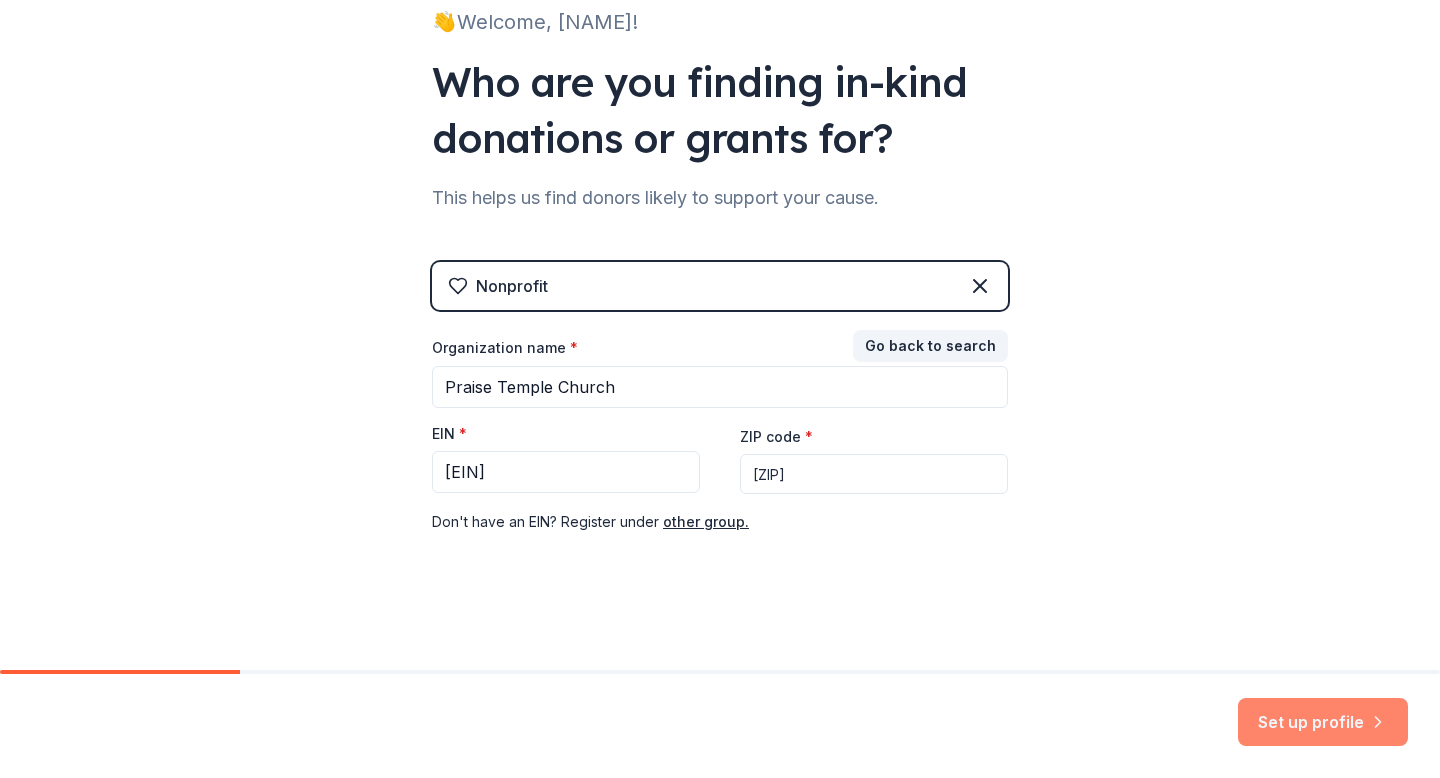 click on "Set up profile" at bounding box center [1323, 722] 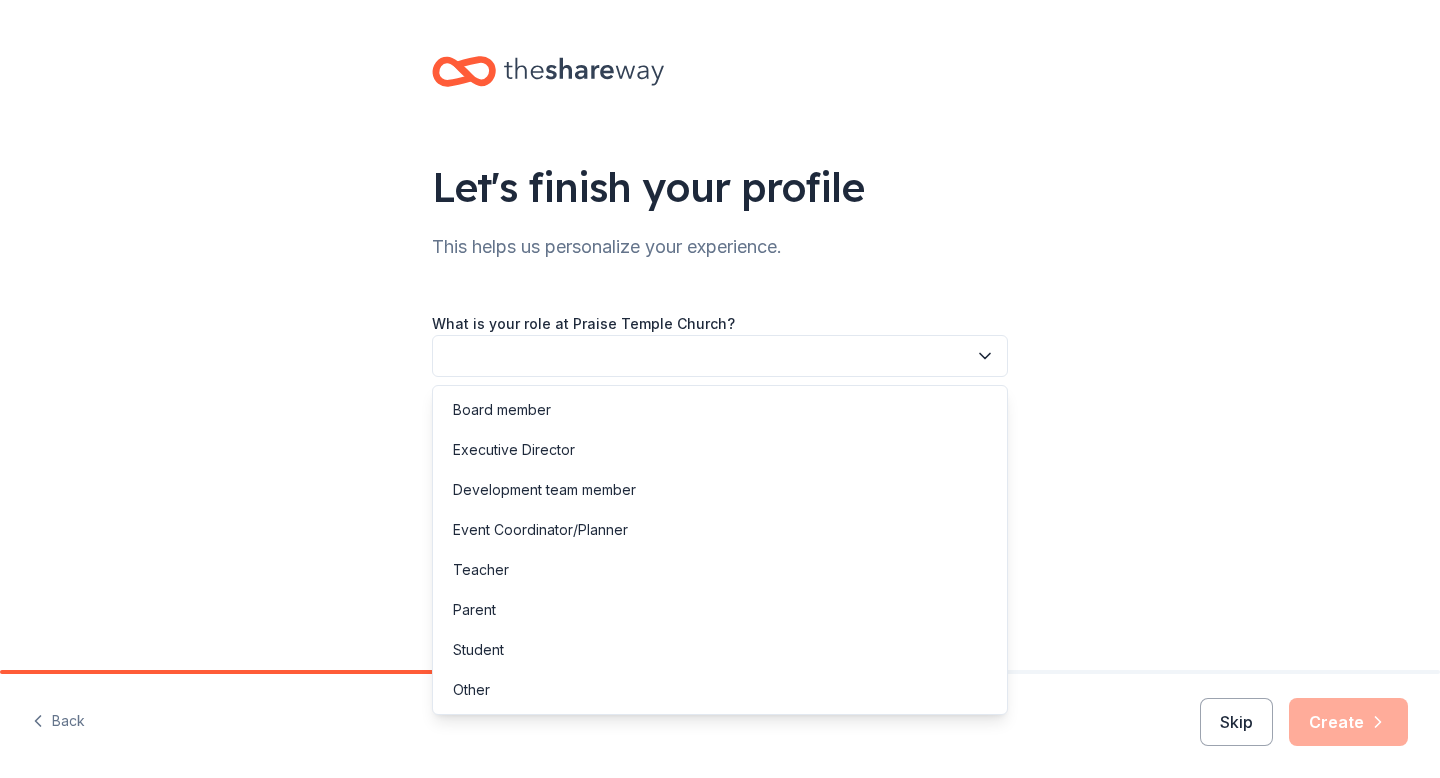 click at bounding box center [720, 356] 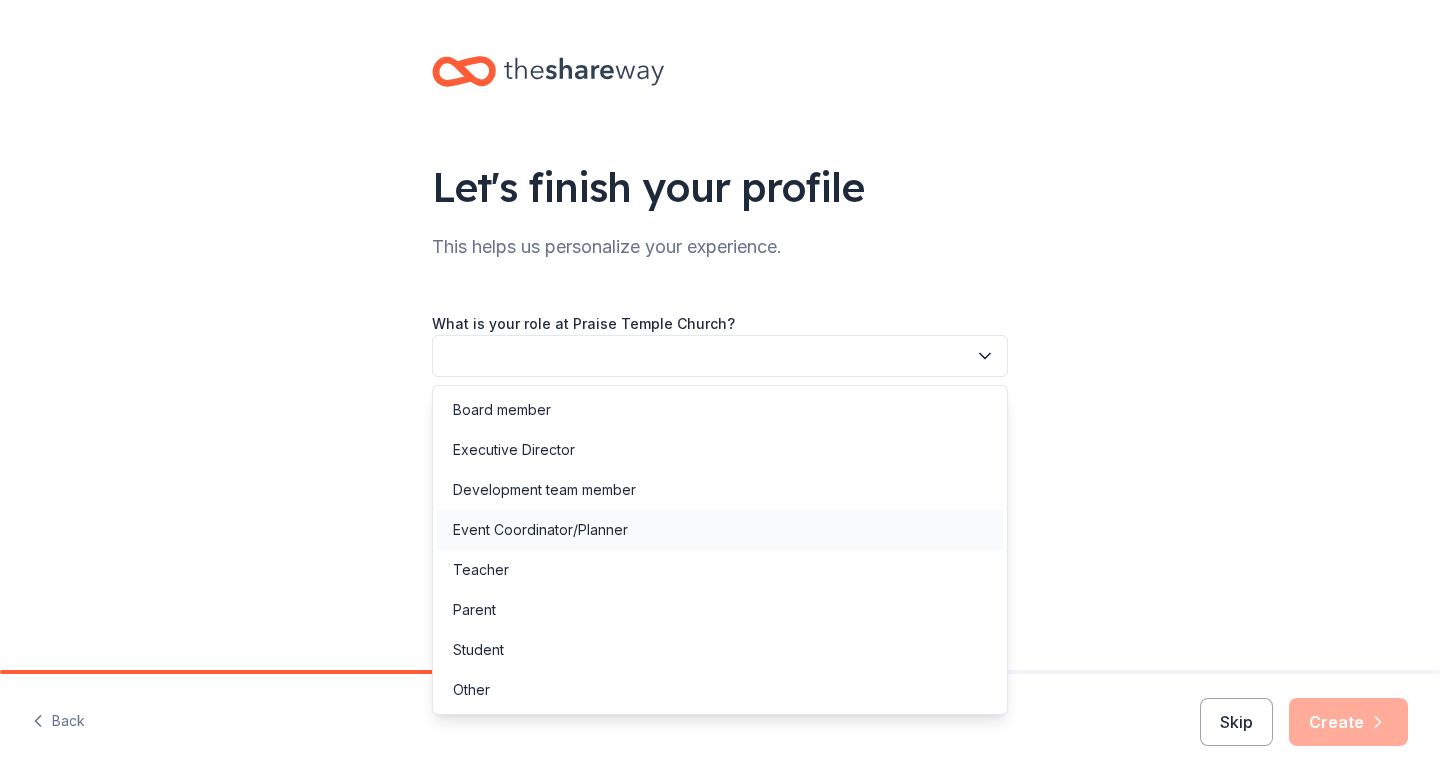 click on "Event Coordinator/Planner" at bounding box center (540, 530) 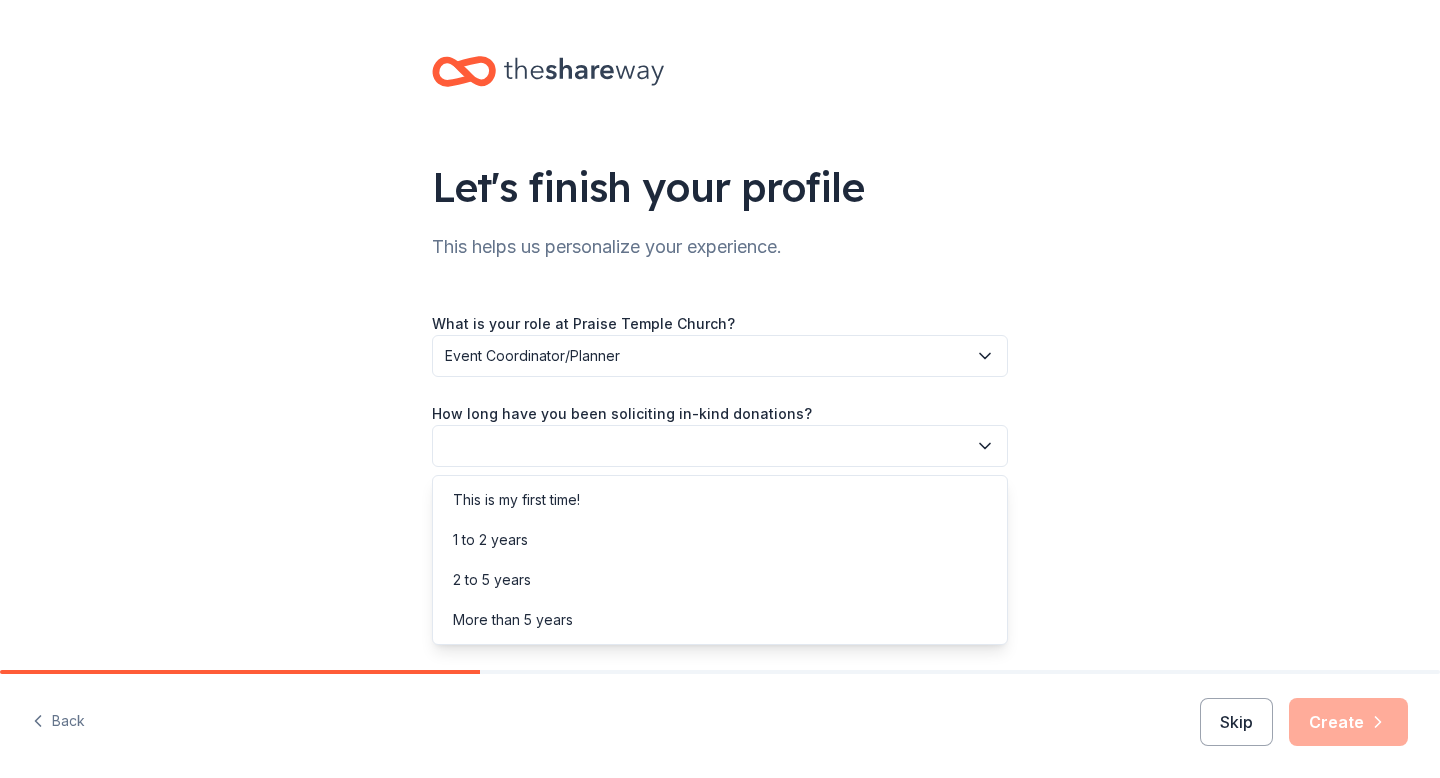 click at bounding box center [720, 446] 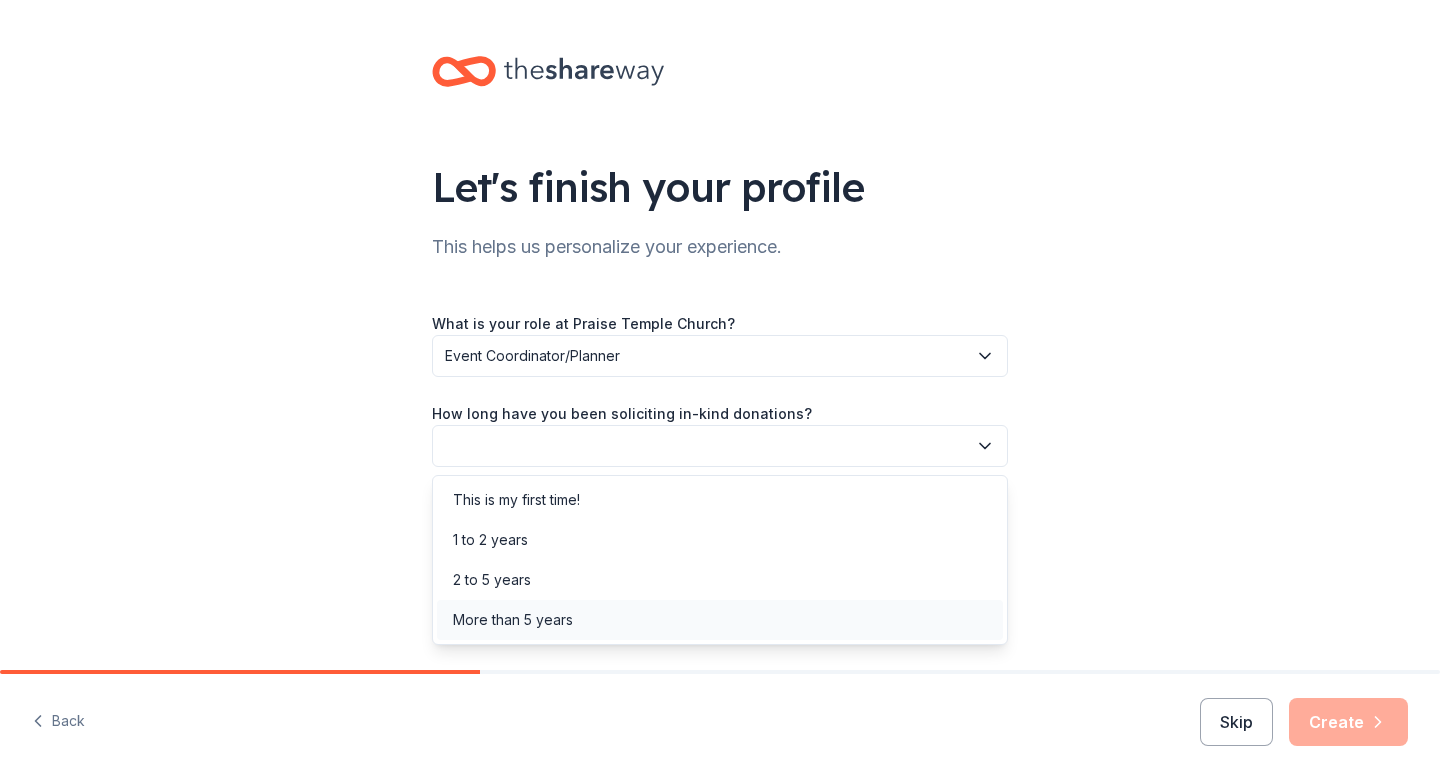 click on "More than 5 years" at bounding box center (513, 620) 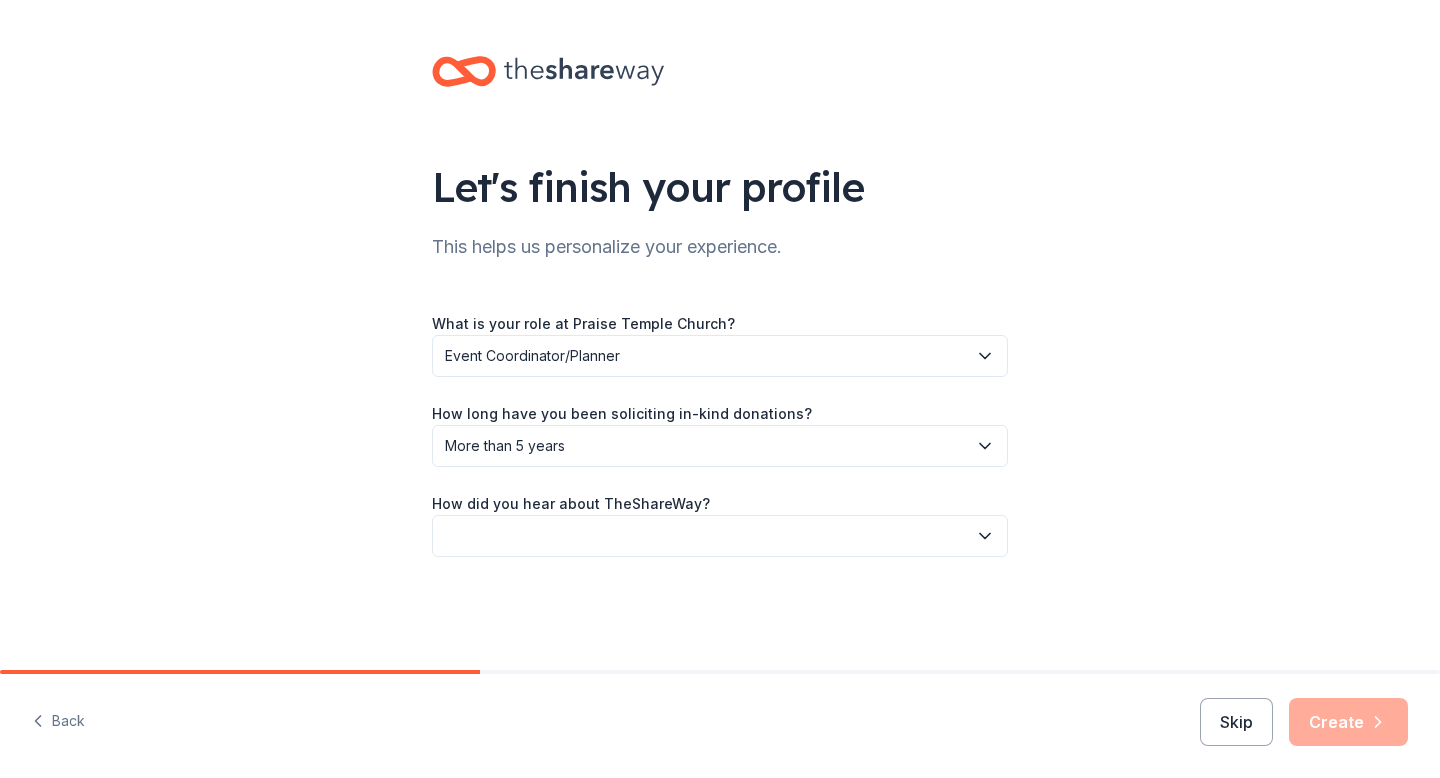 click at bounding box center (720, 536) 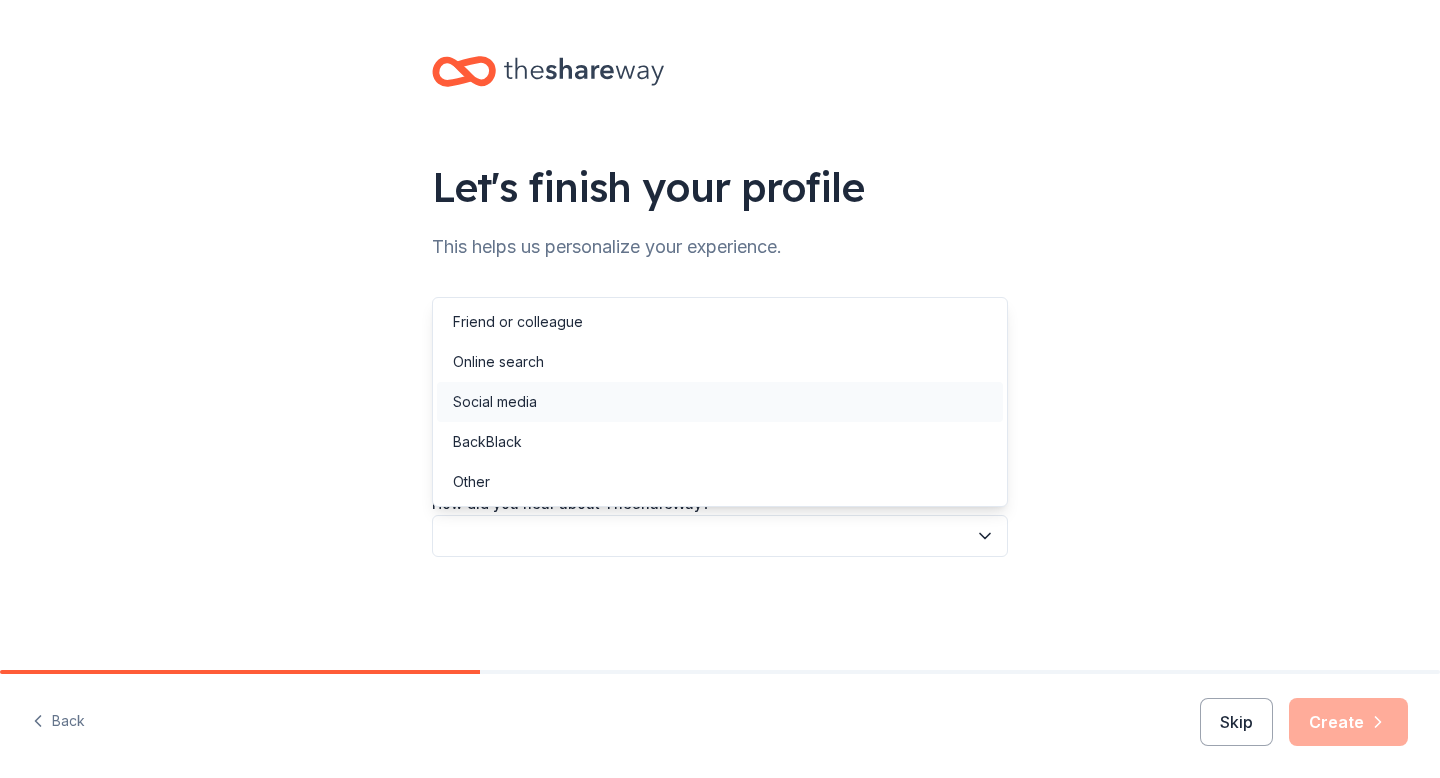 click on "Social media" at bounding box center [495, 402] 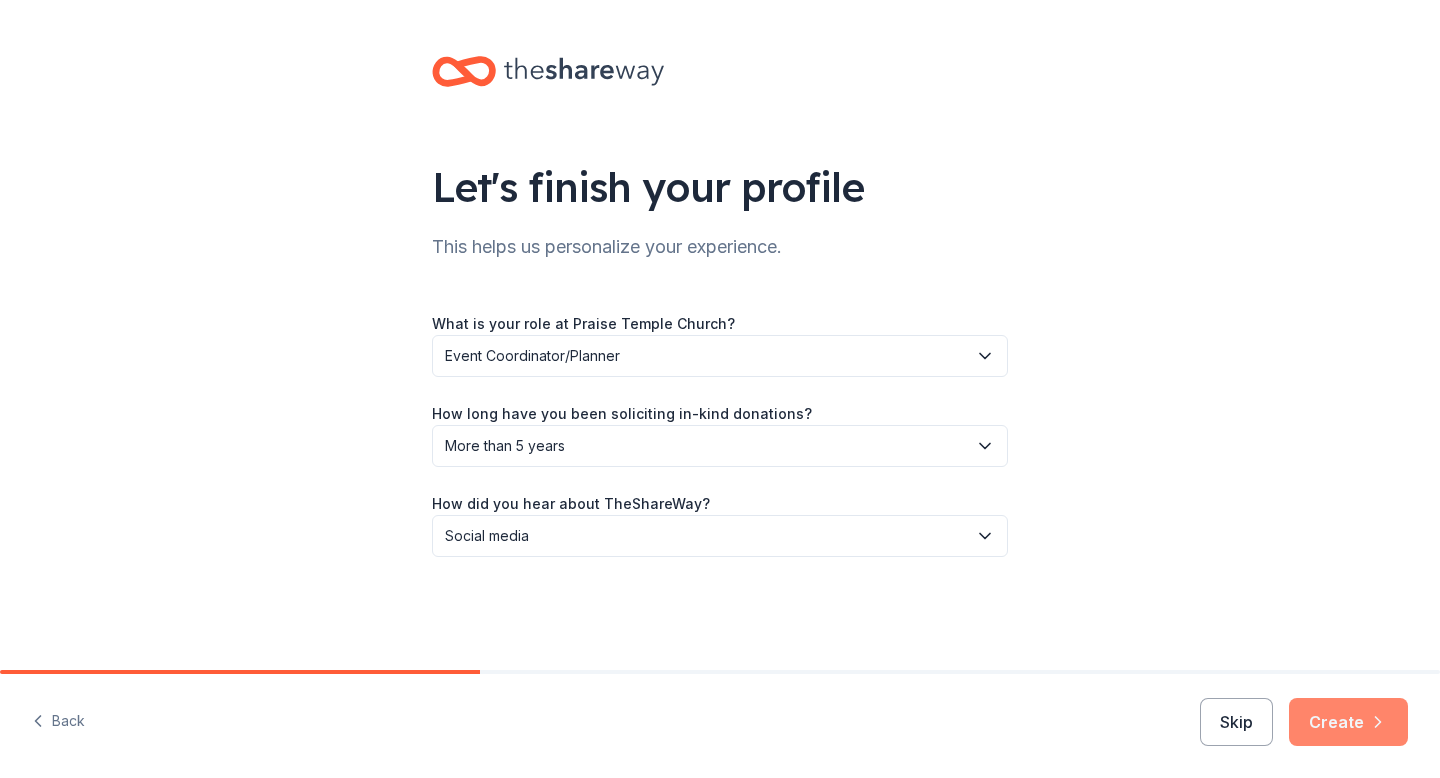 click on "Create" at bounding box center (1348, 722) 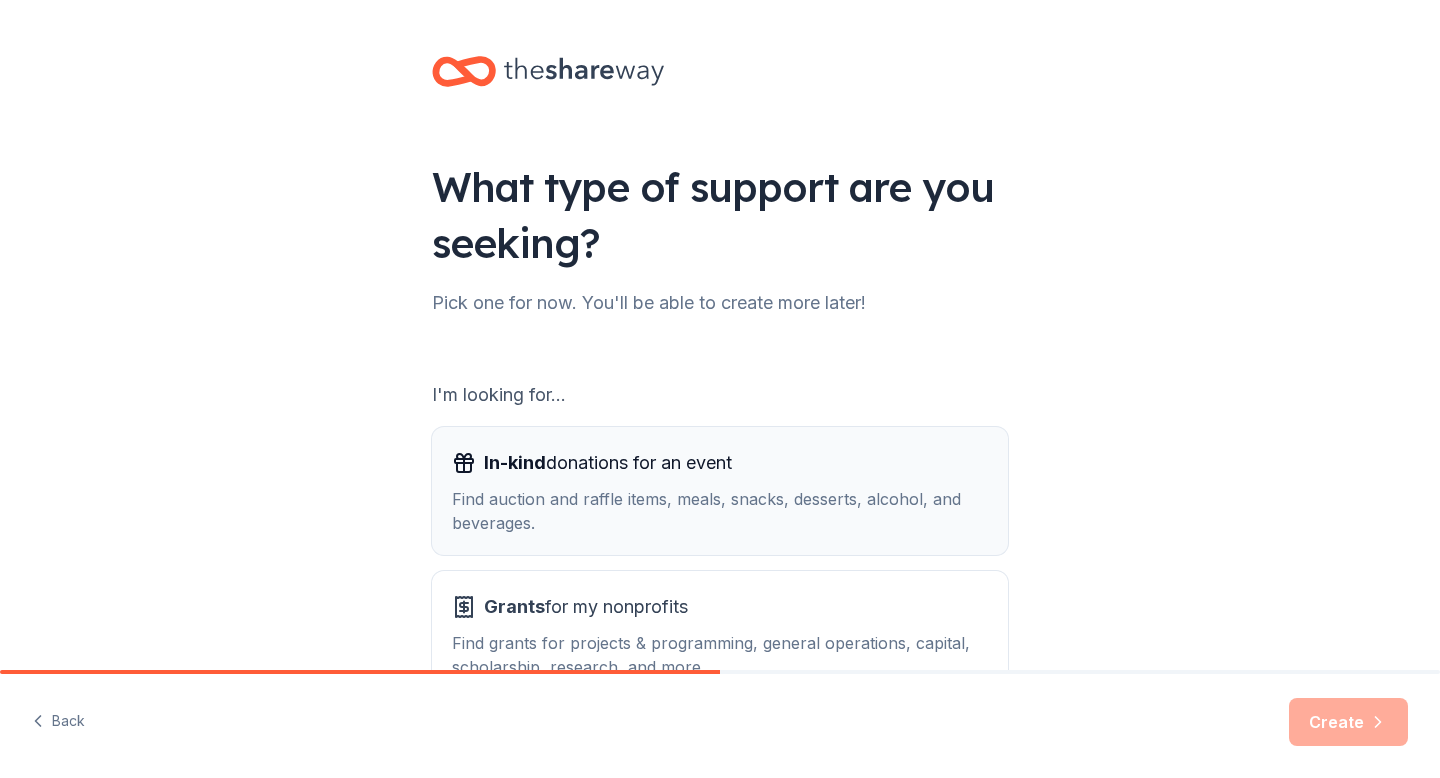 scroll, scrollTop: 137, scrollLeft: 0, axis: vertical 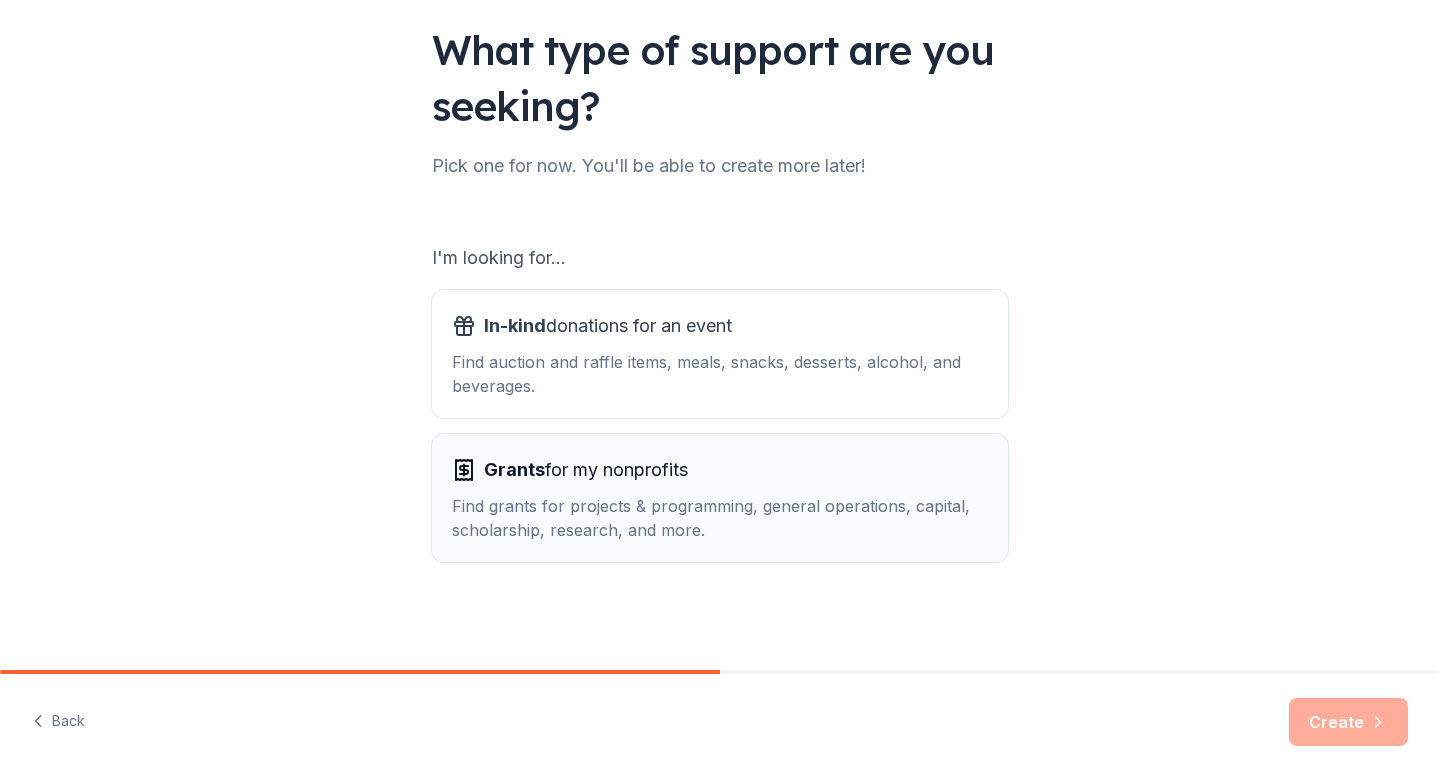 click on "Find grants for projects & programming, general operations, capital, scholarship, research, and more." at bounding box center [720, 518] 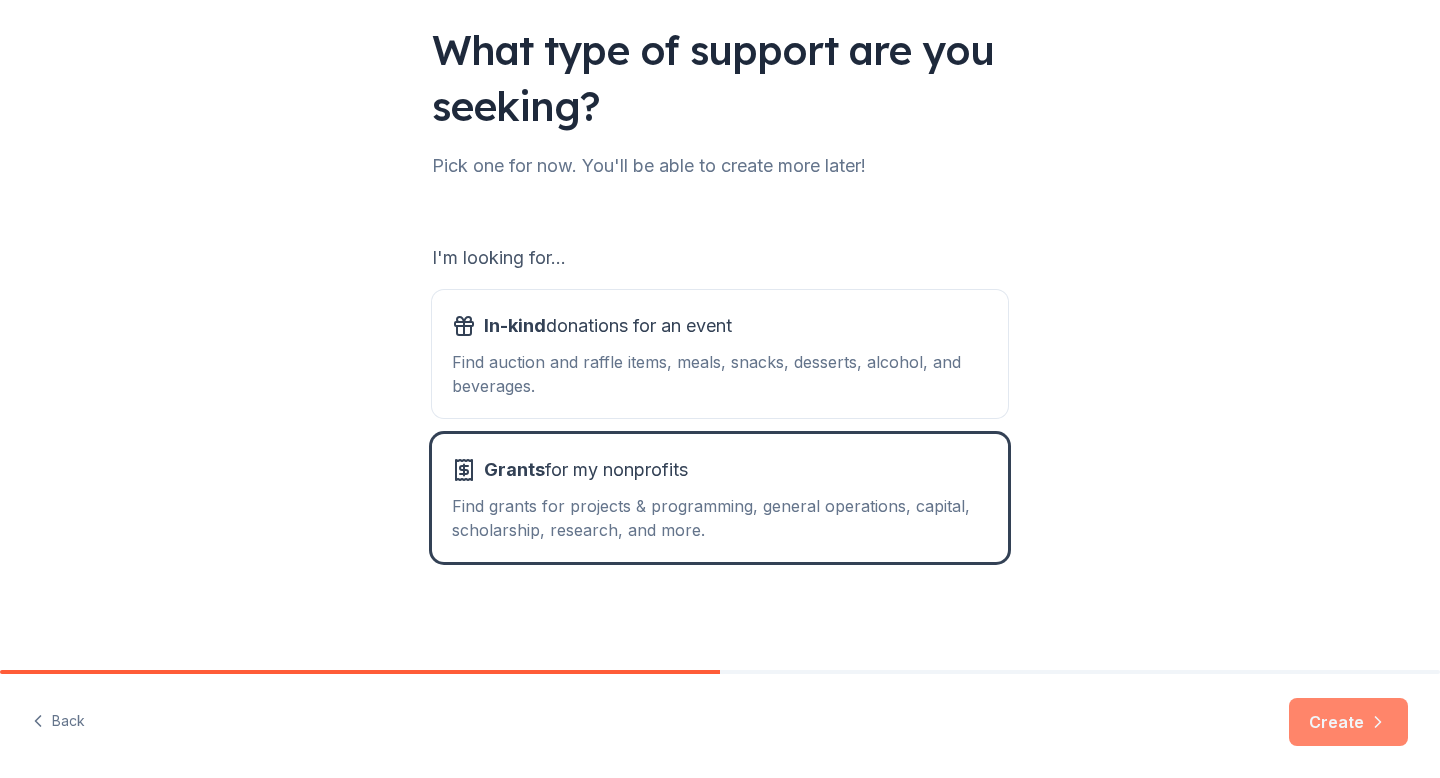 click on "Create" at bounding box center (1348, 722) 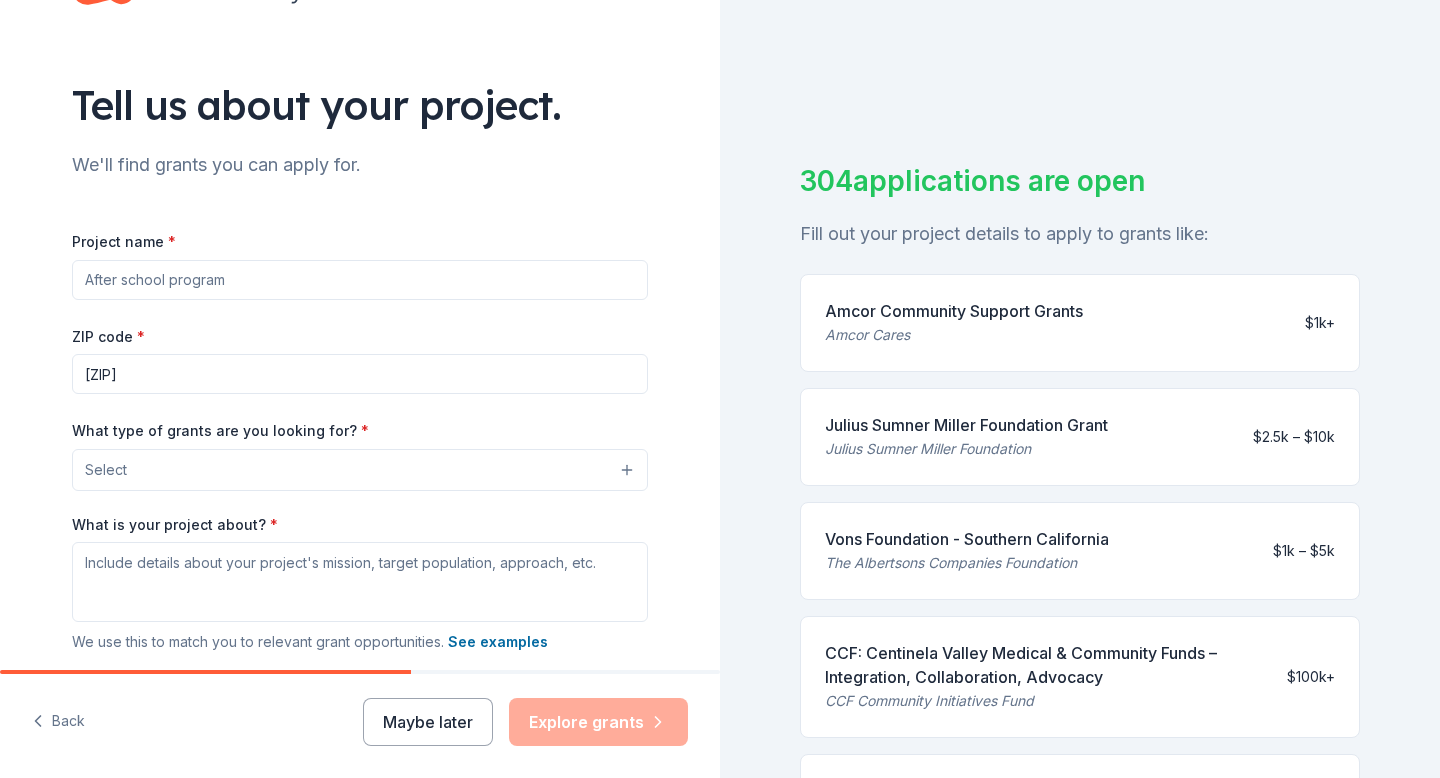 scroll, scrollTop: 53, scrollLeft: 0, axis: vertical 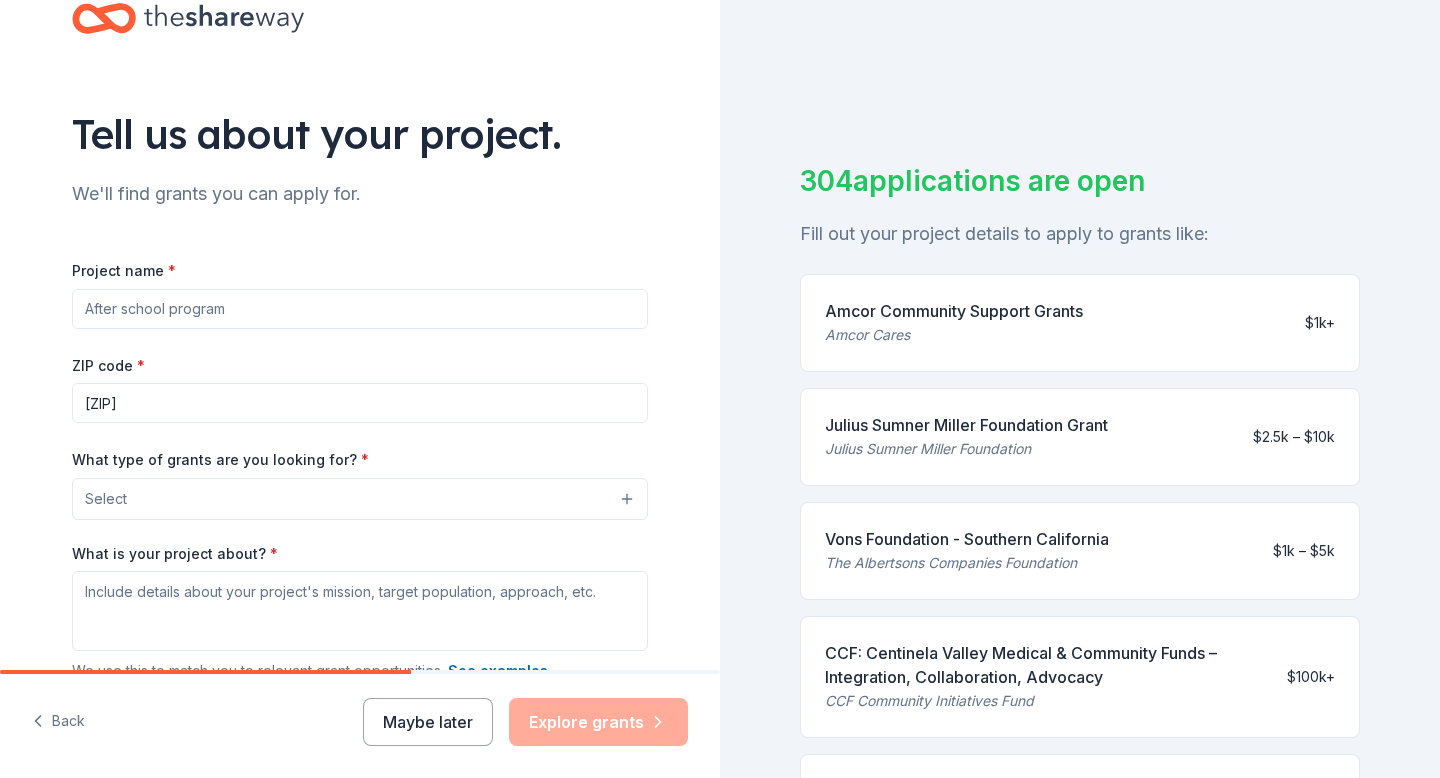 click on "Project name *" at bounding box center [360, 309] 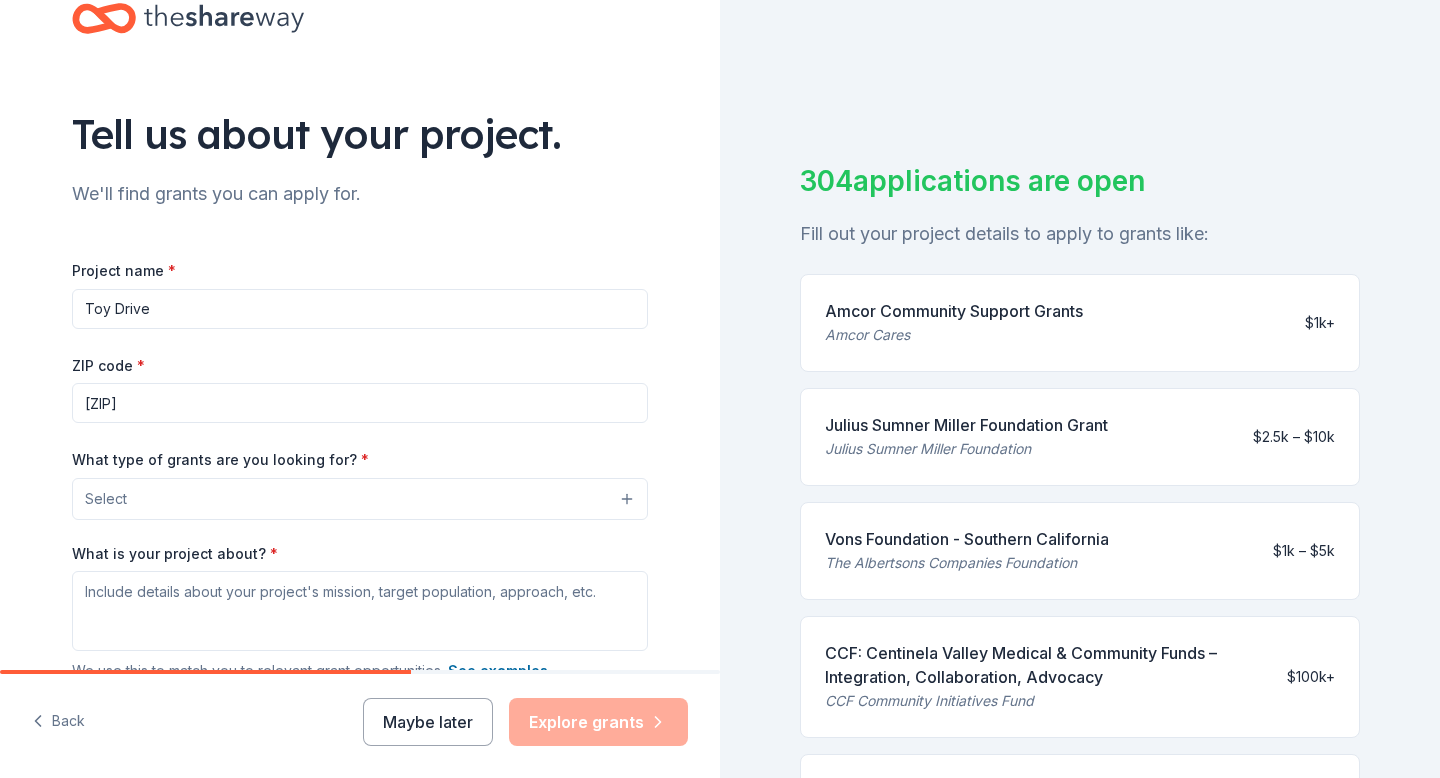 type on "Toy Drive" 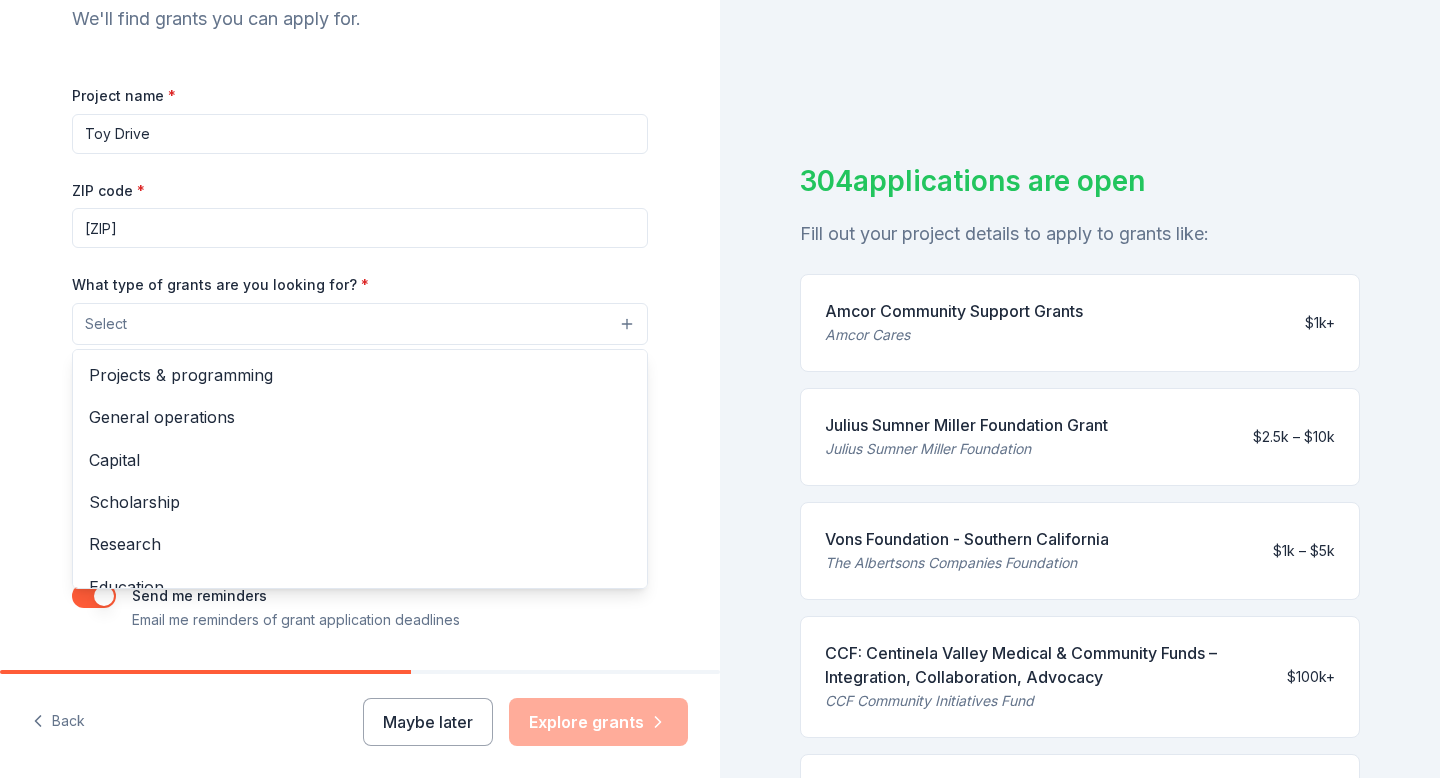 scroll, scrollTop: 234, scrollLeft: 0, axis: vertical 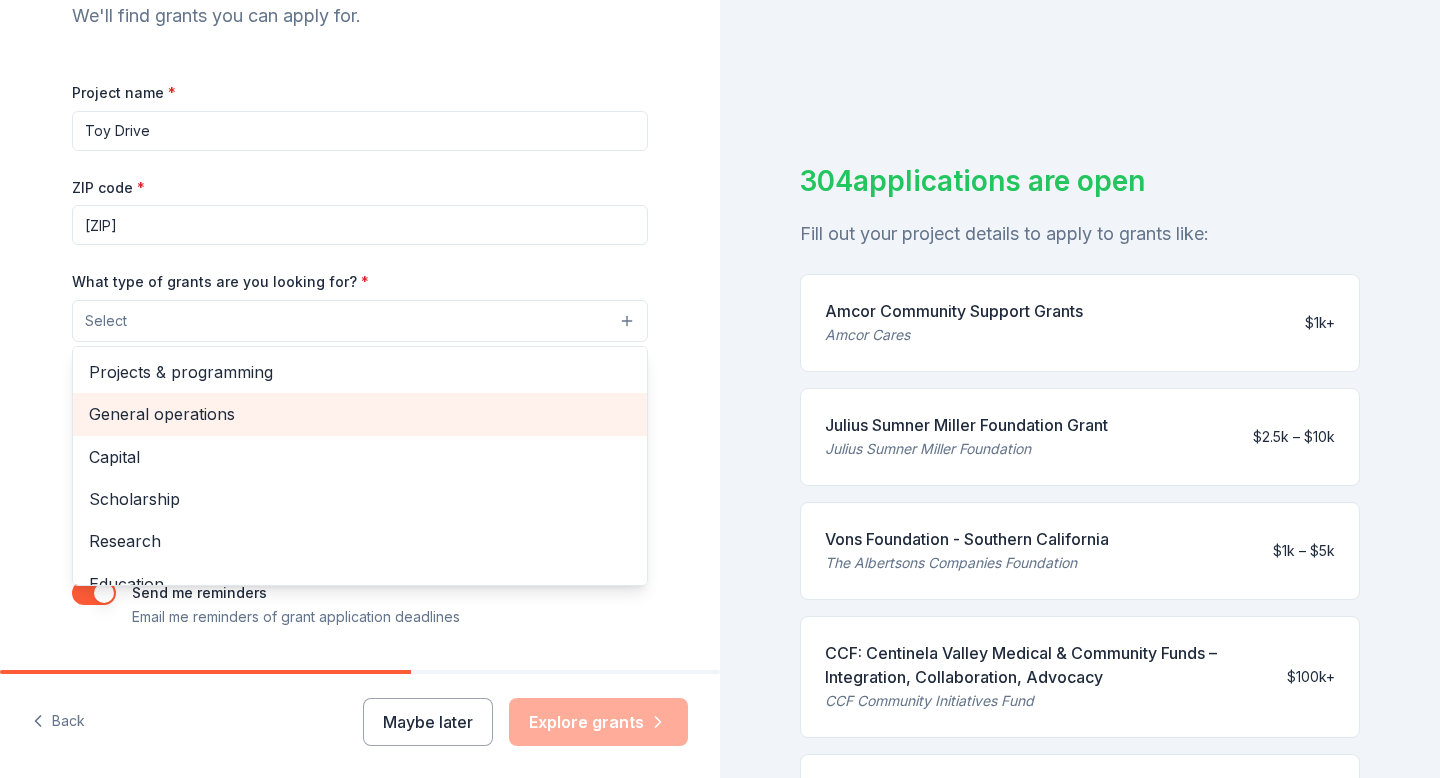 click on "General operations" at bounding box center [360, 414] 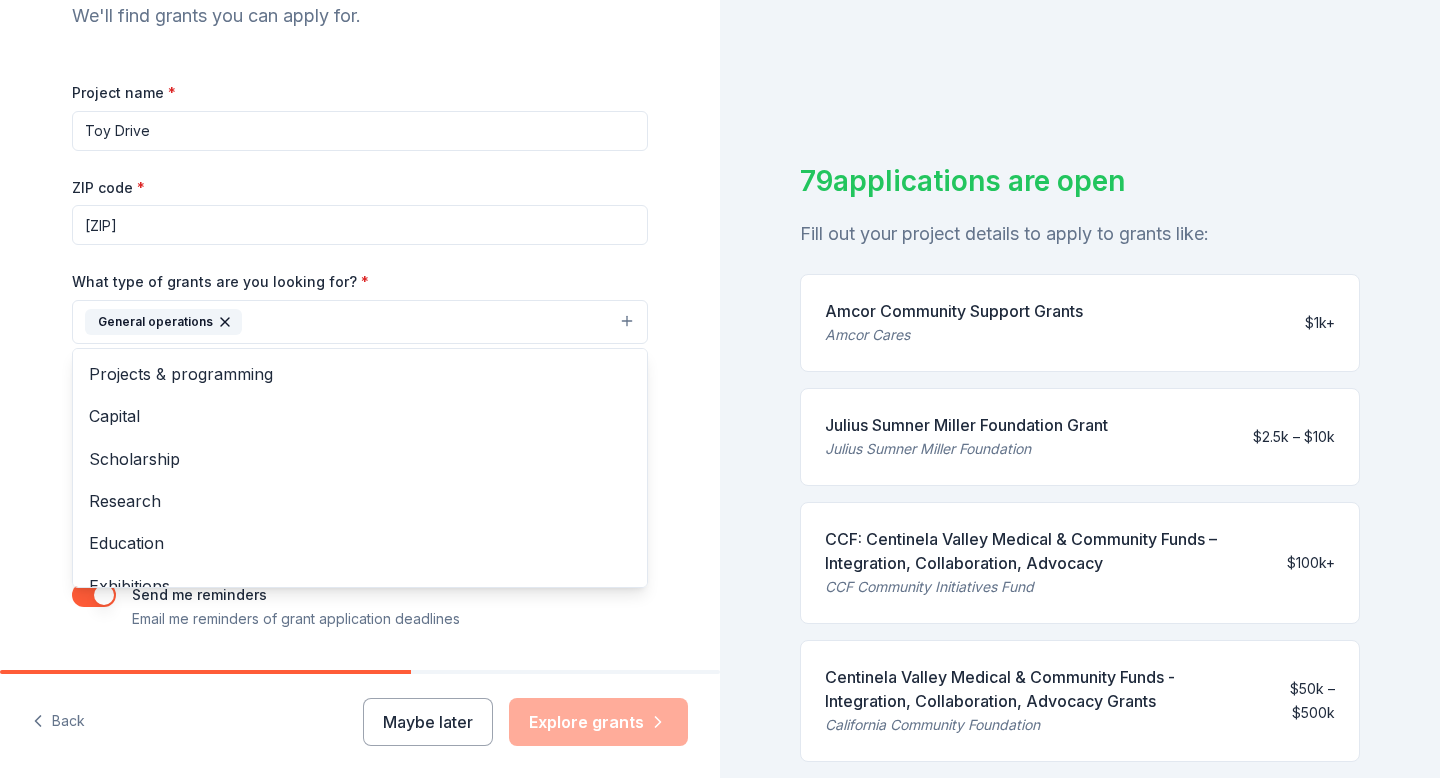 click on "Tell us about your project. We'll find grants you can apply for. Project name * Toy Drive ZIP code * 90807 What type of grants are you looking for? * General operations Projects & programming Capital Scholarship Research Education Exhibitions Conference Training and capacity building Fellowship Other What is your project about? * We use this to match you to relevant grant opportunities.   See examples We recommend at least 300 characters to get the best grant matches. Send me reminders Email me reminders of grant application deadlines" at bounding box center [360, 248] 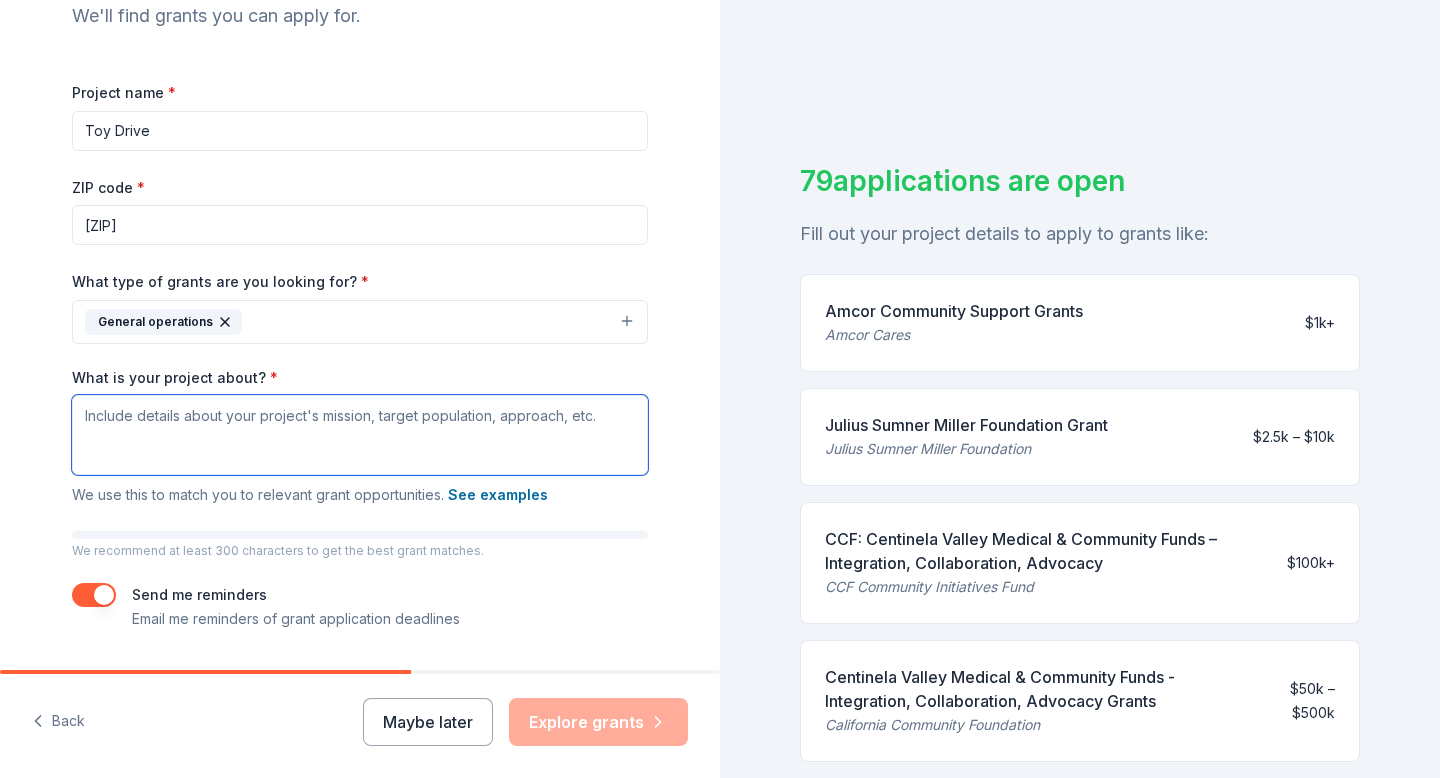 click on "What is your project about? *" at bounding box center [360, 435] 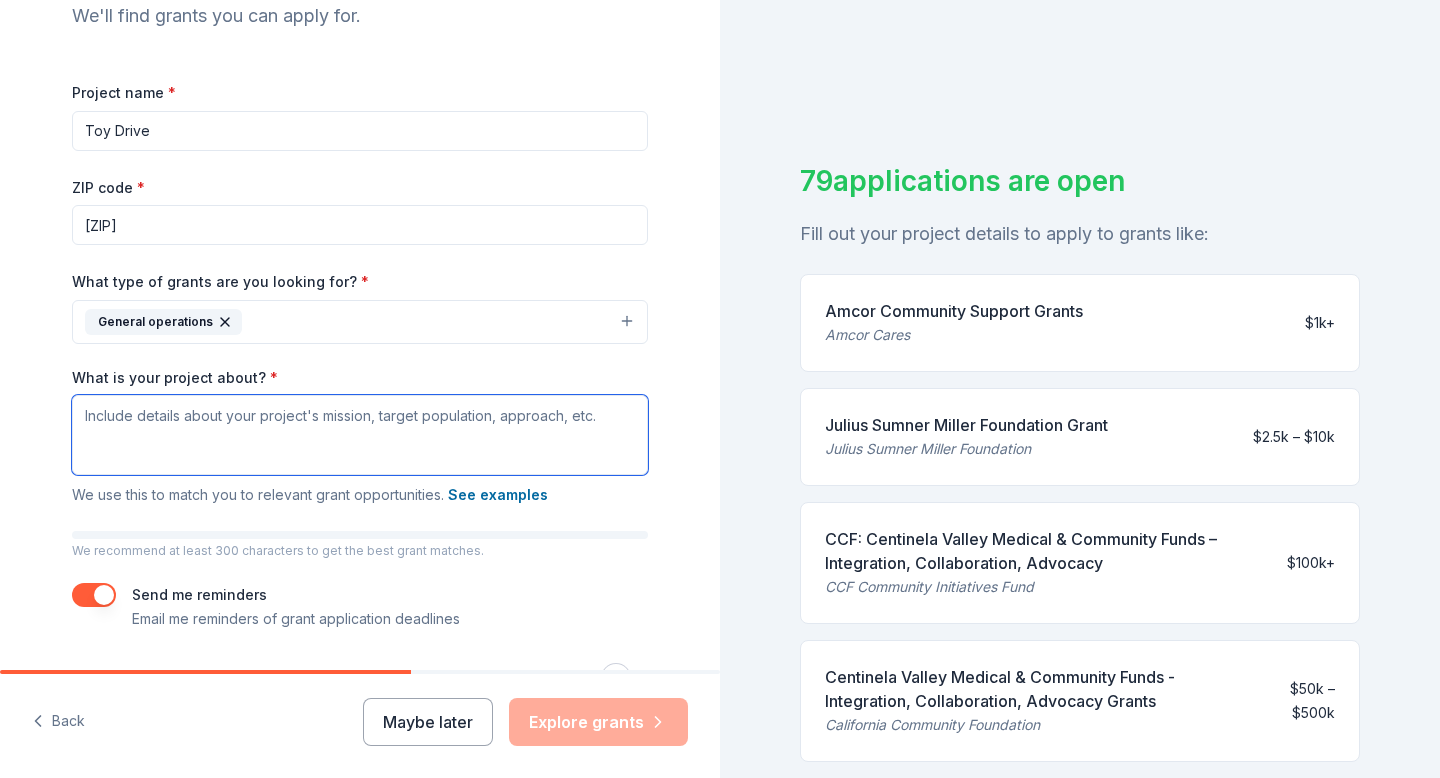 scroll, scrollTop: 231, scrollLeft: 0, axis: vertical 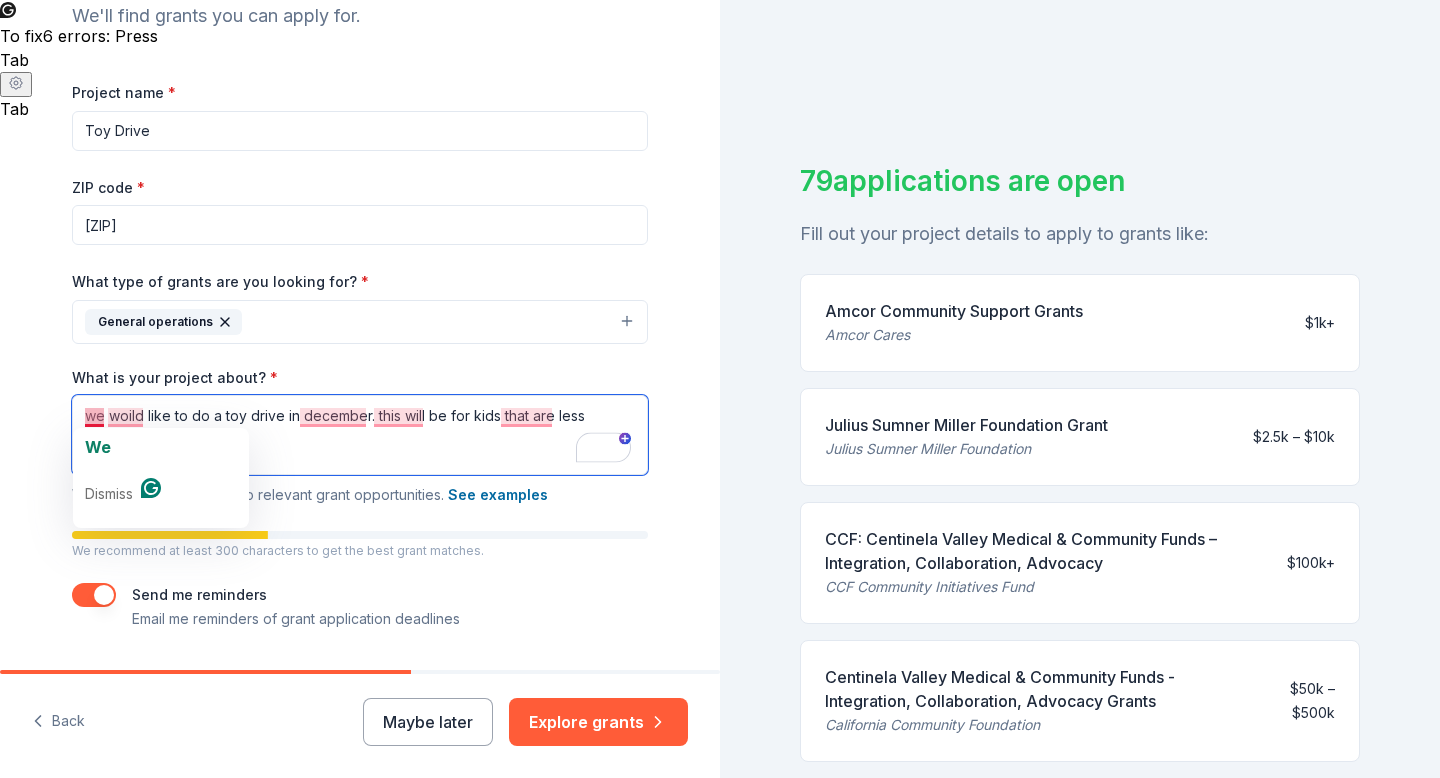 click on "we woild like to do a toy drive in december. this will be for kids that are less fortianate than many" at bounding box center (360, 435) 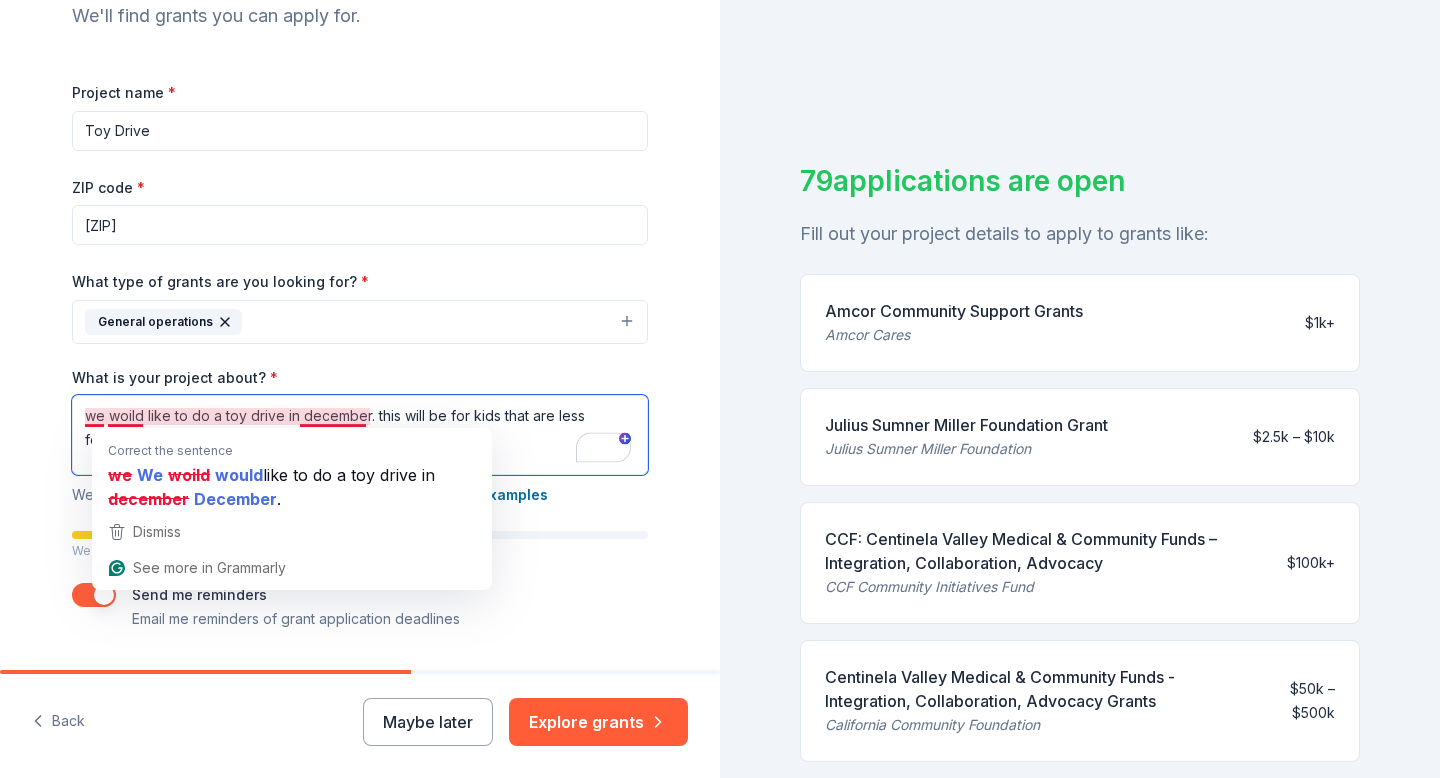 click on "we woild like to do a toy drive in december. this will be for kids that are less fortianate than many" at bounding box center [360, 435] 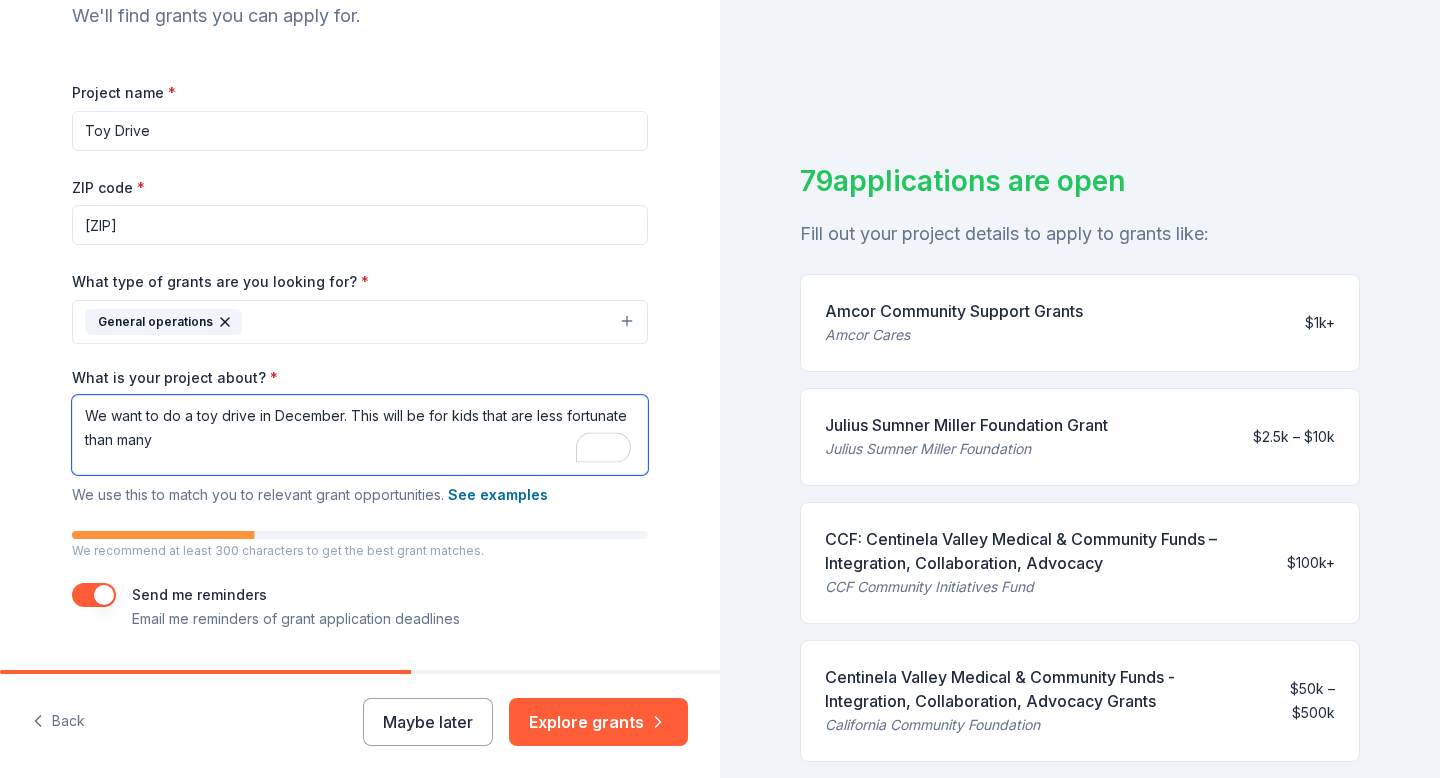 click on "We want to do a toy drive in December. This will be for kids that are less fortunate than many" at bounding box center (360, 435) 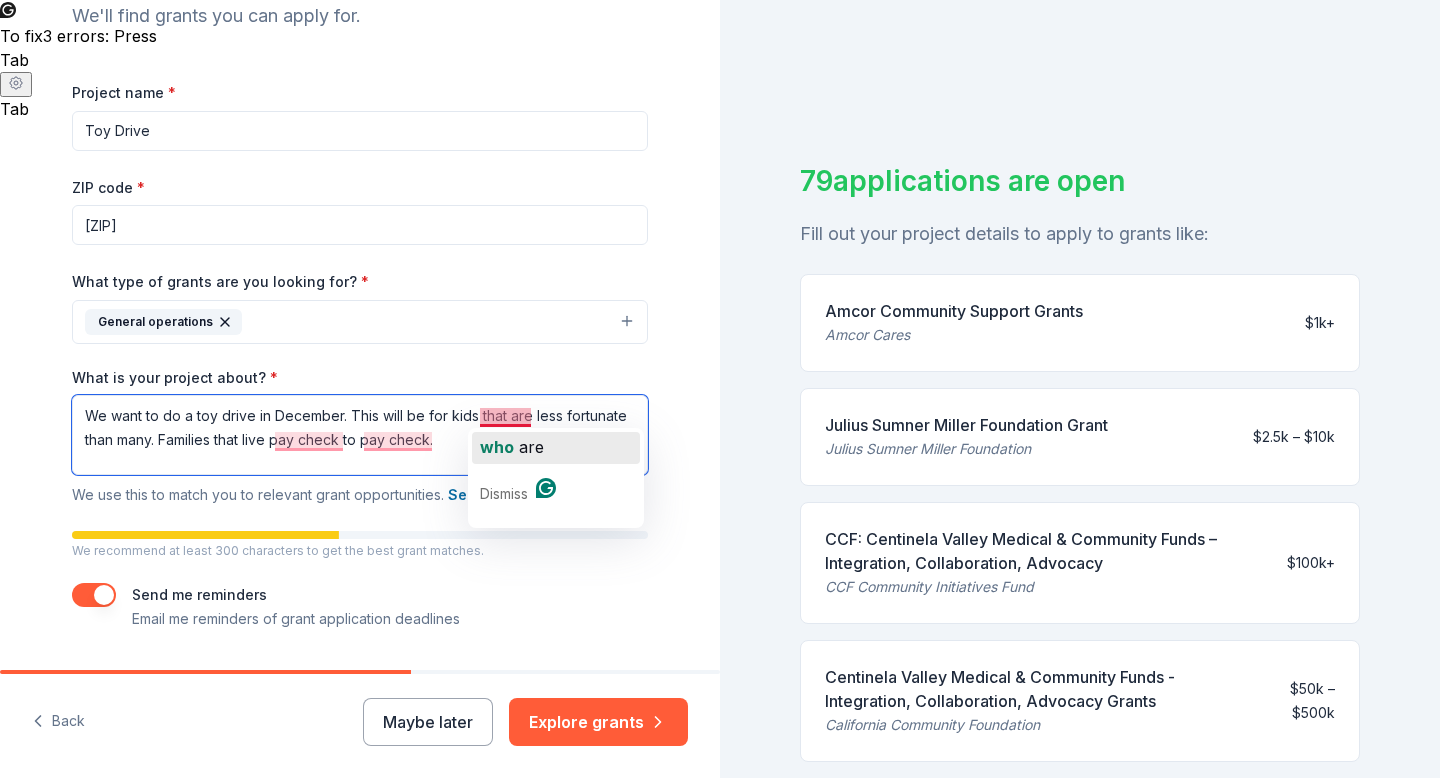 click on "who" 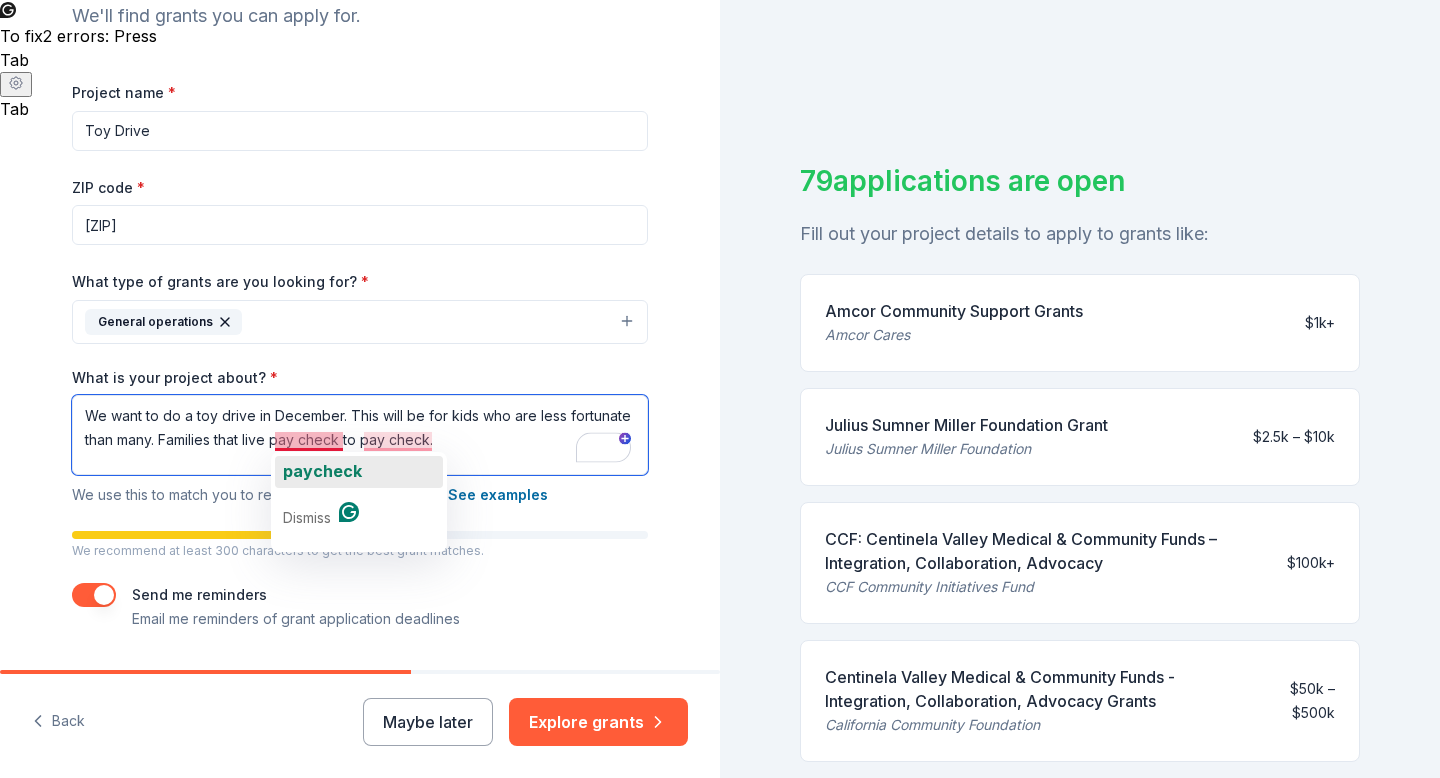 click on "paycheck" 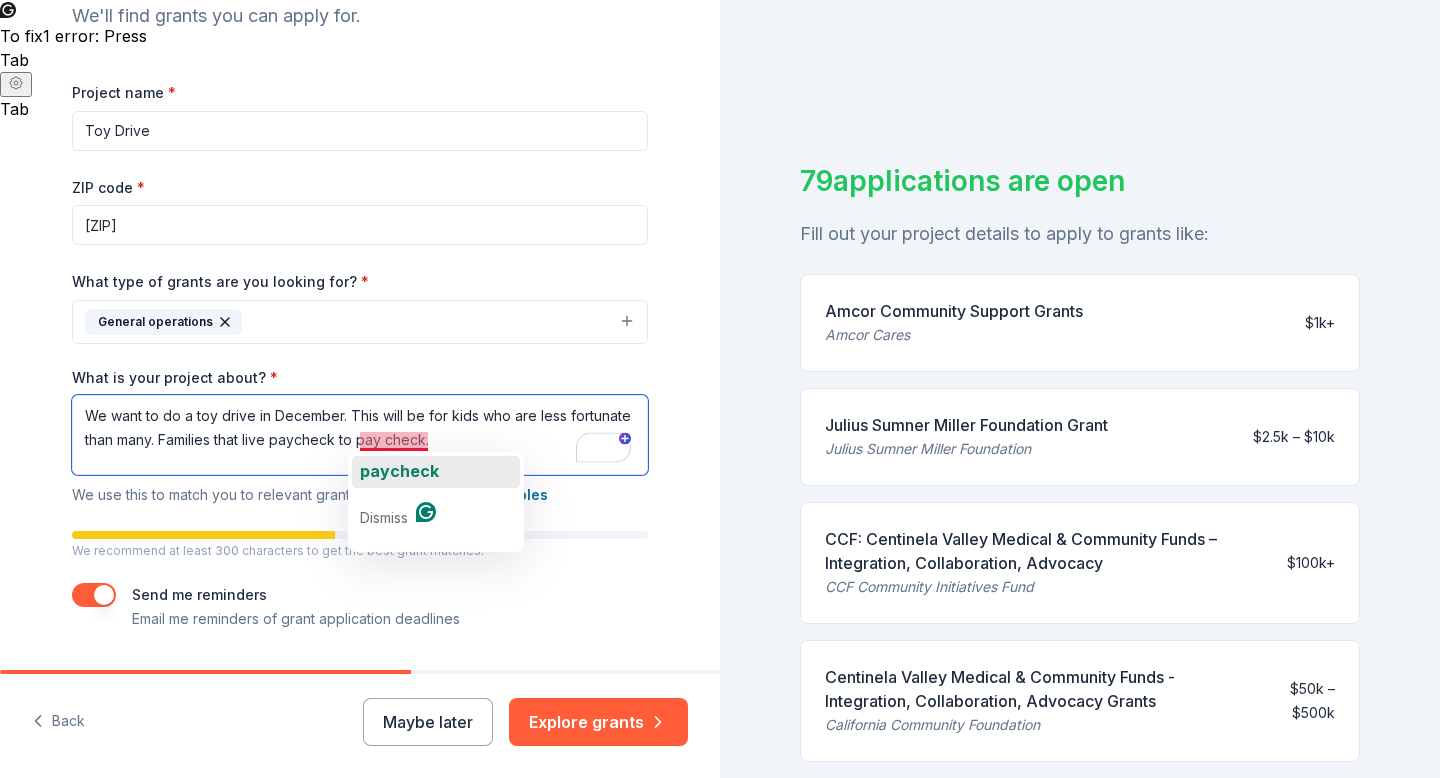 click on "paycheck" 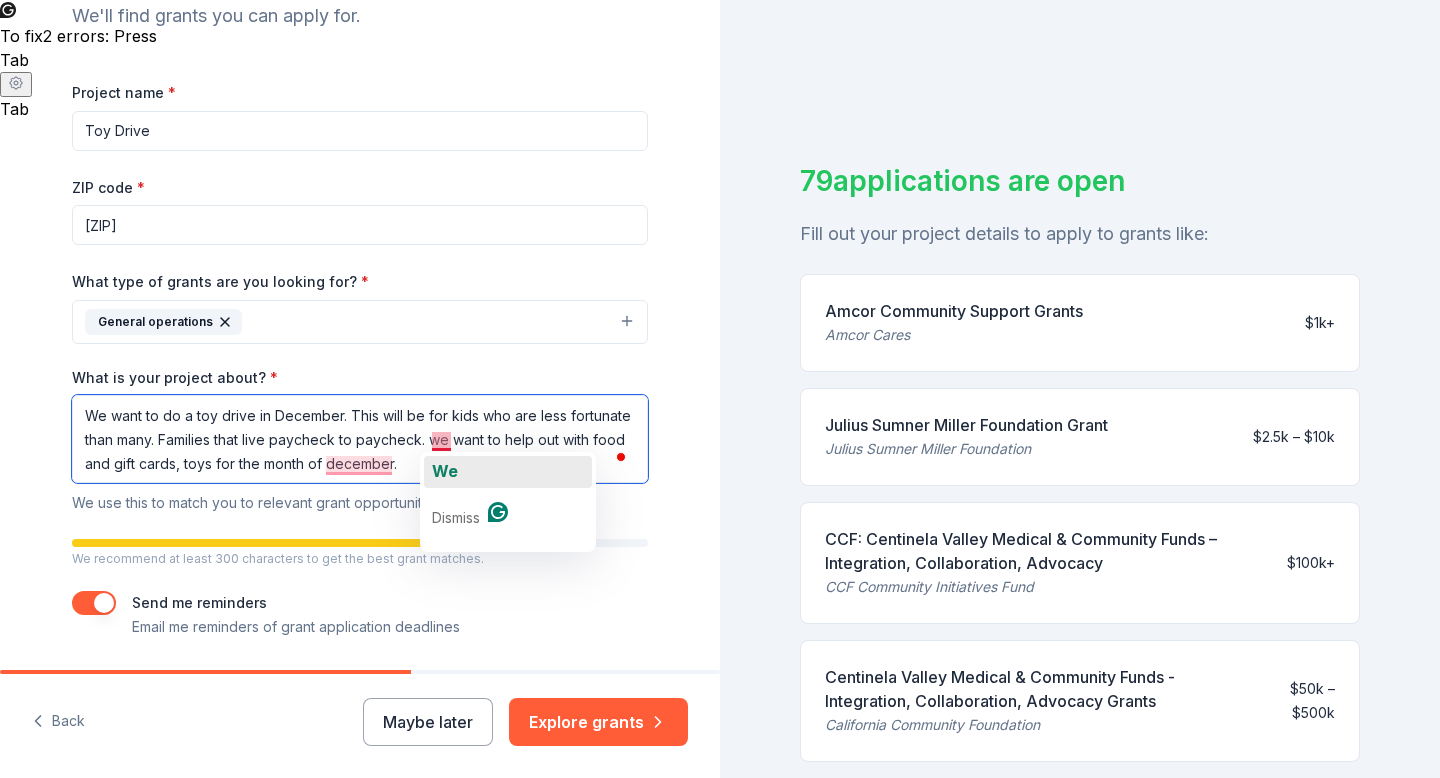 click on "We" 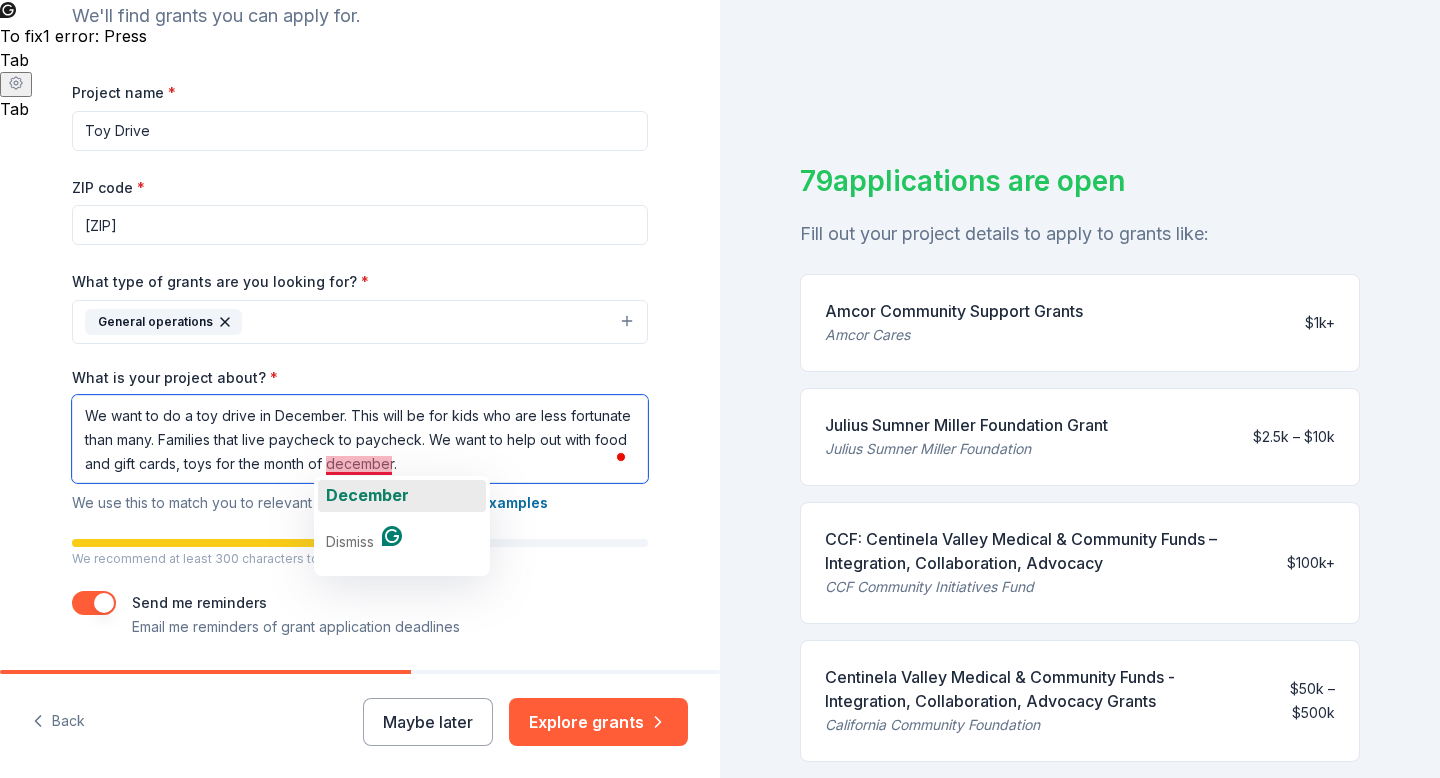 click on "December" 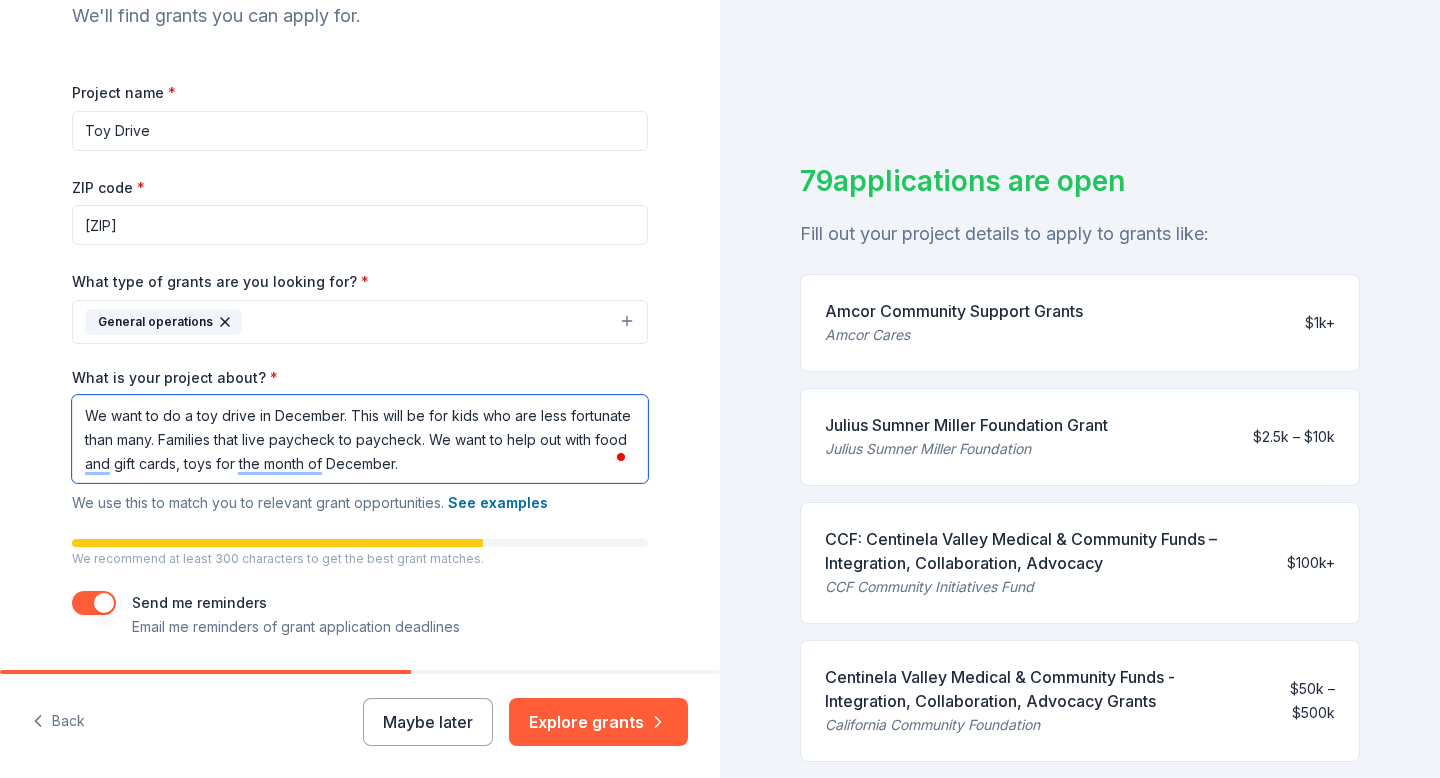 scroll, scrollTop: 243, scrollLeft: 0, axis: vertical 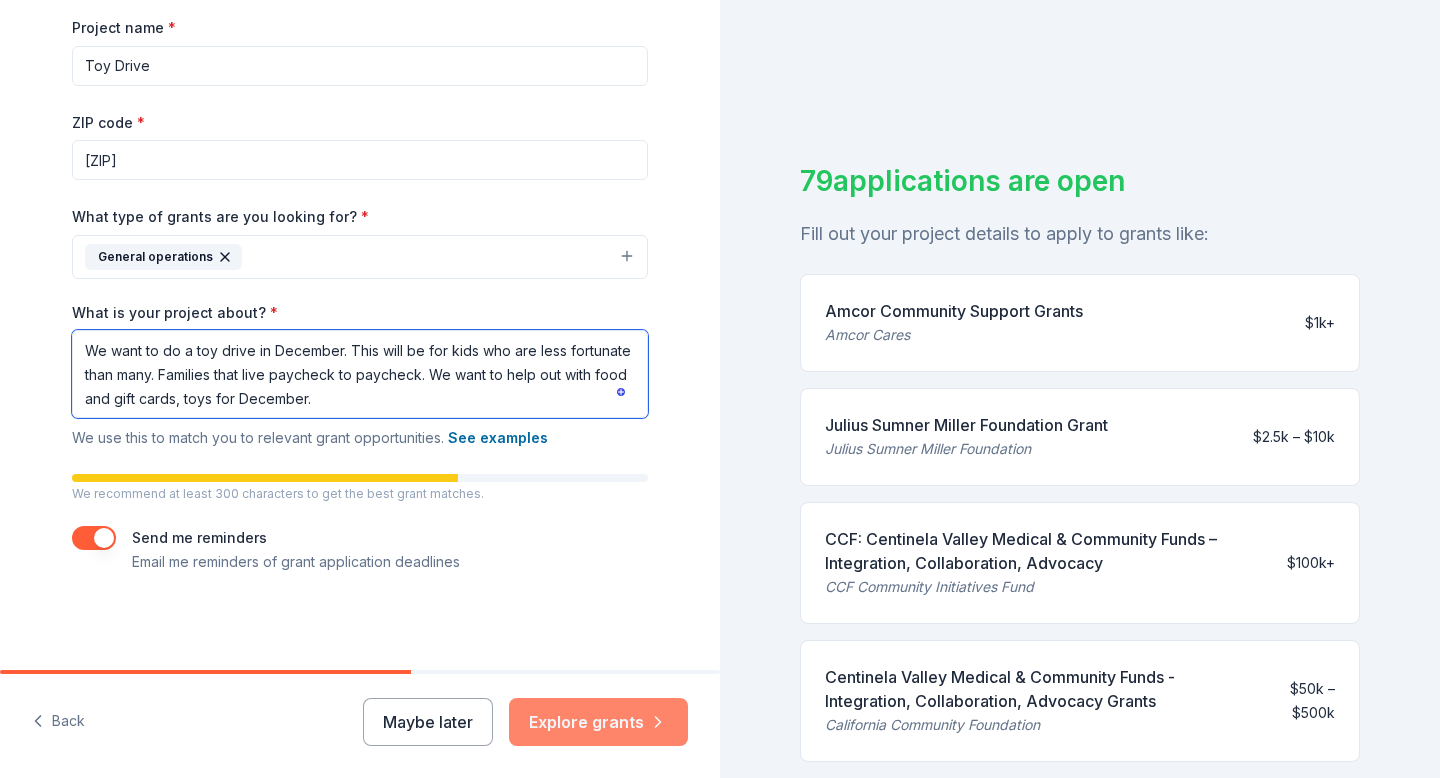 type on "We want to do a toy drive in December. This will be for kids who are less fortunate than many. Families that live paycheck to paycheck. We want to help out with food and gift cards, toys for December." 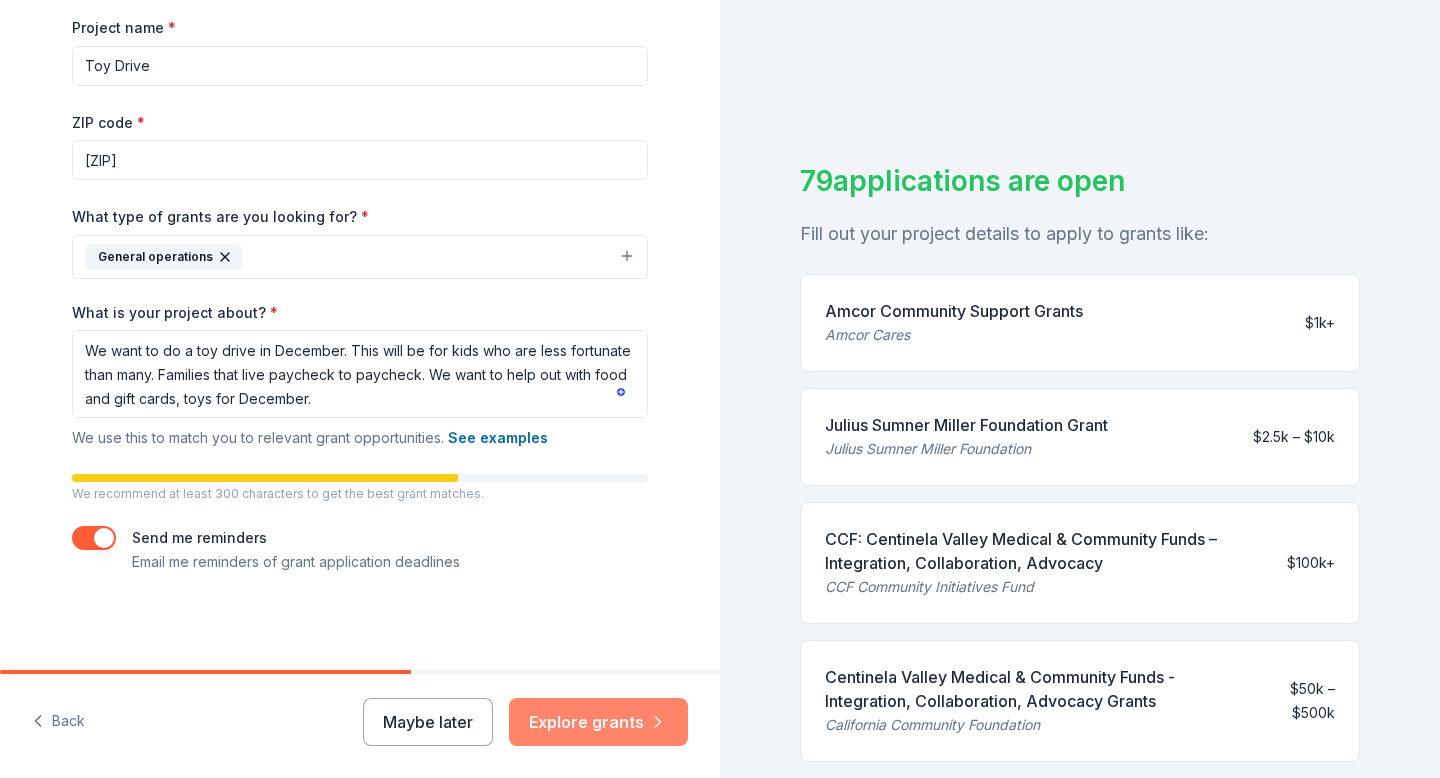 click on "Explore grants" at bounding box center (598, 722) 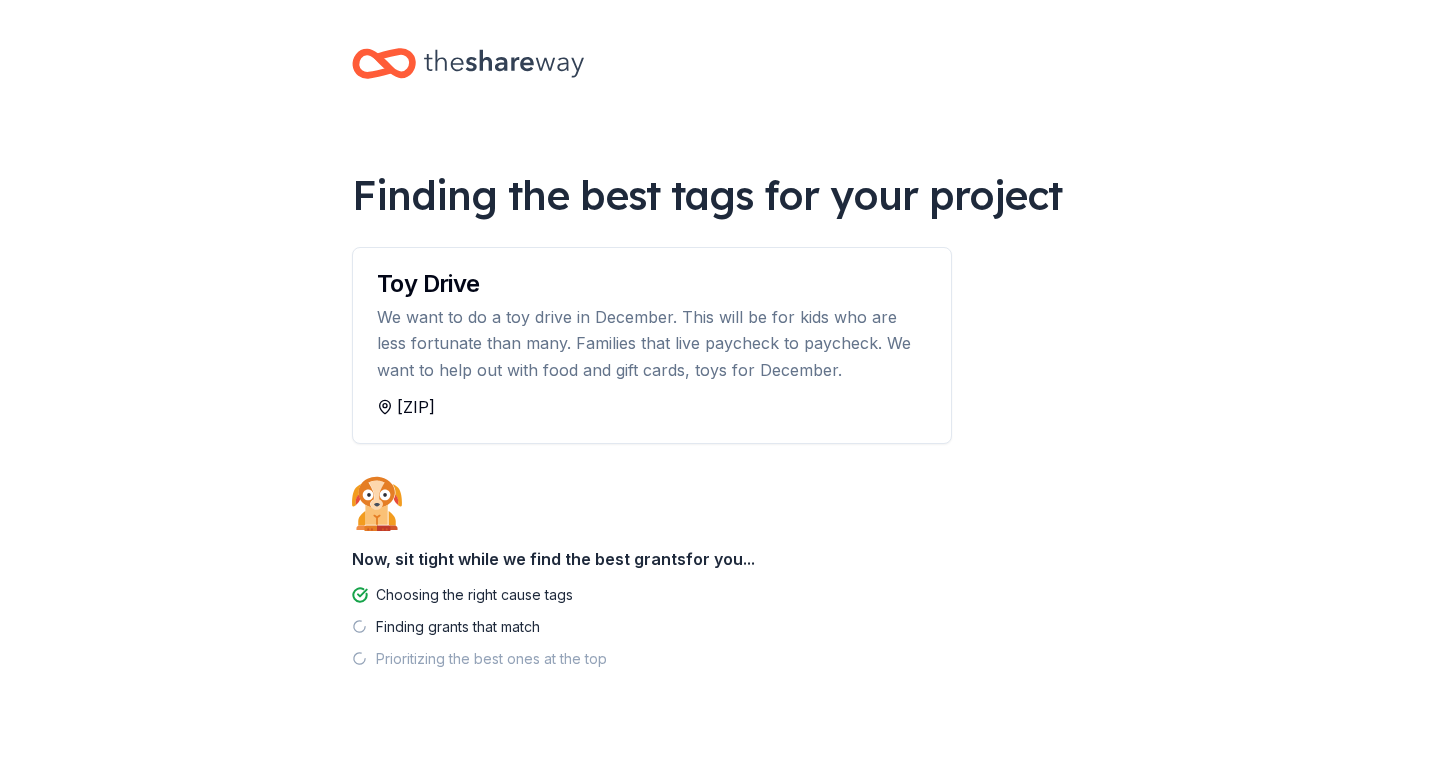 scroll, scrollTop: 24, scrollLeft: 0, axis: vertical 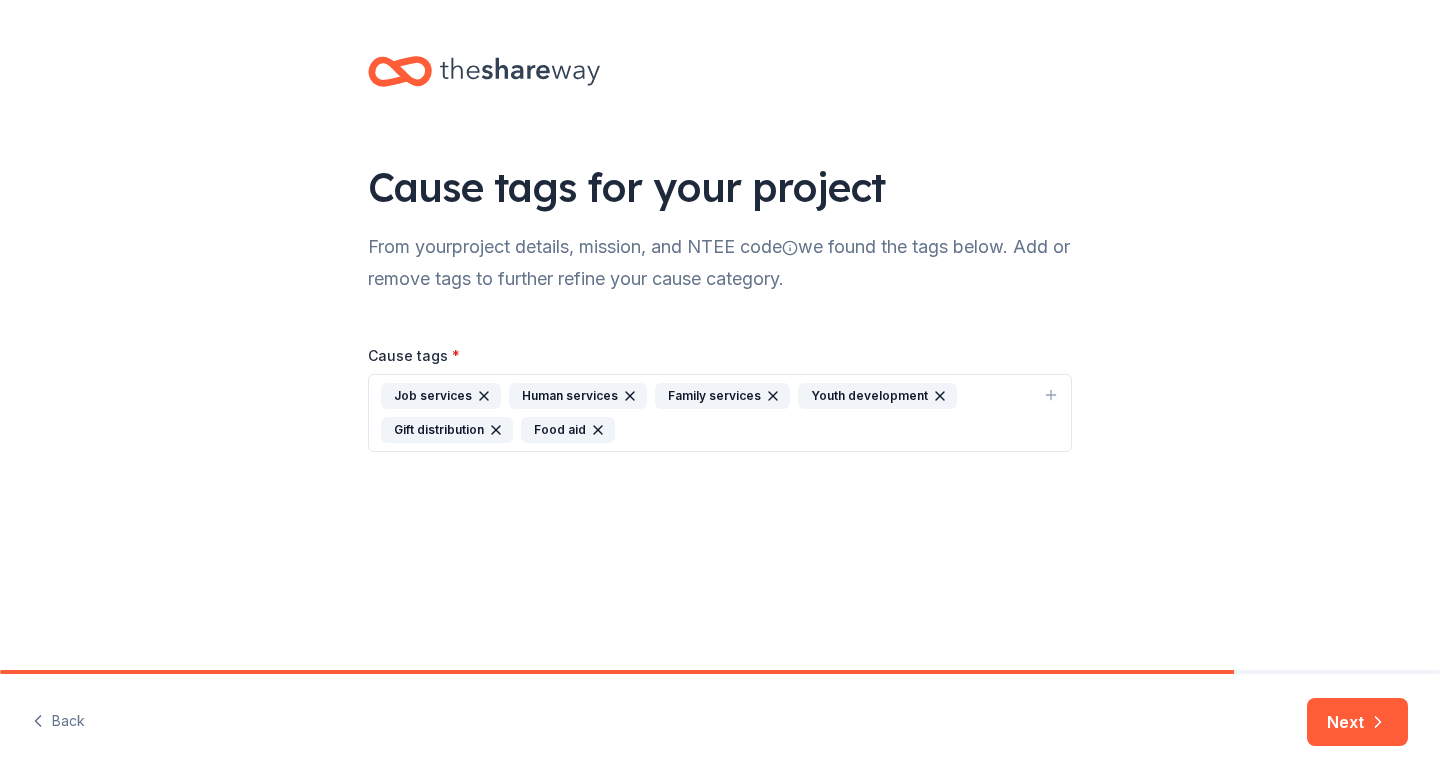 click on "Gift distribution" at bounding box center [447, 430] 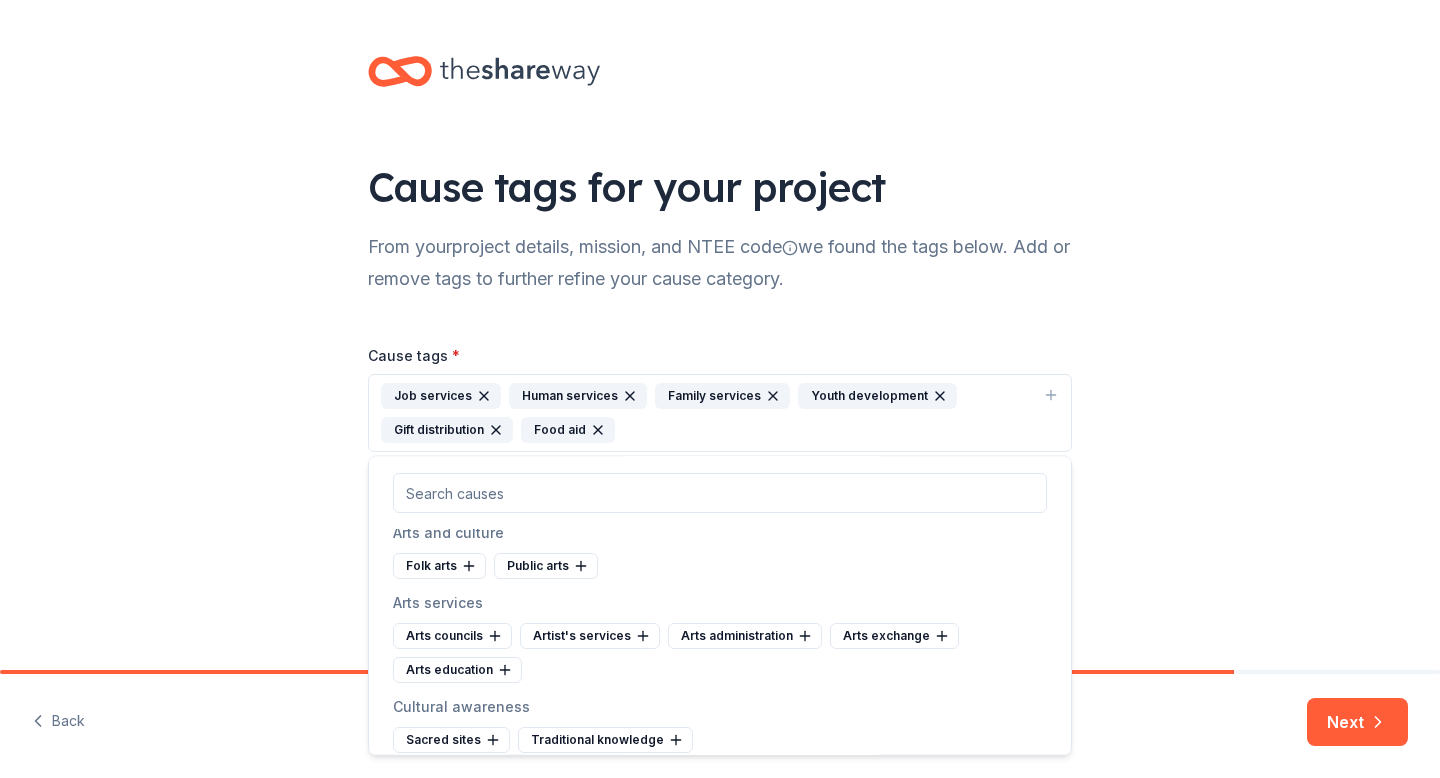 scroll, scrollTop: 0, scrollLeft: 0, axis: both 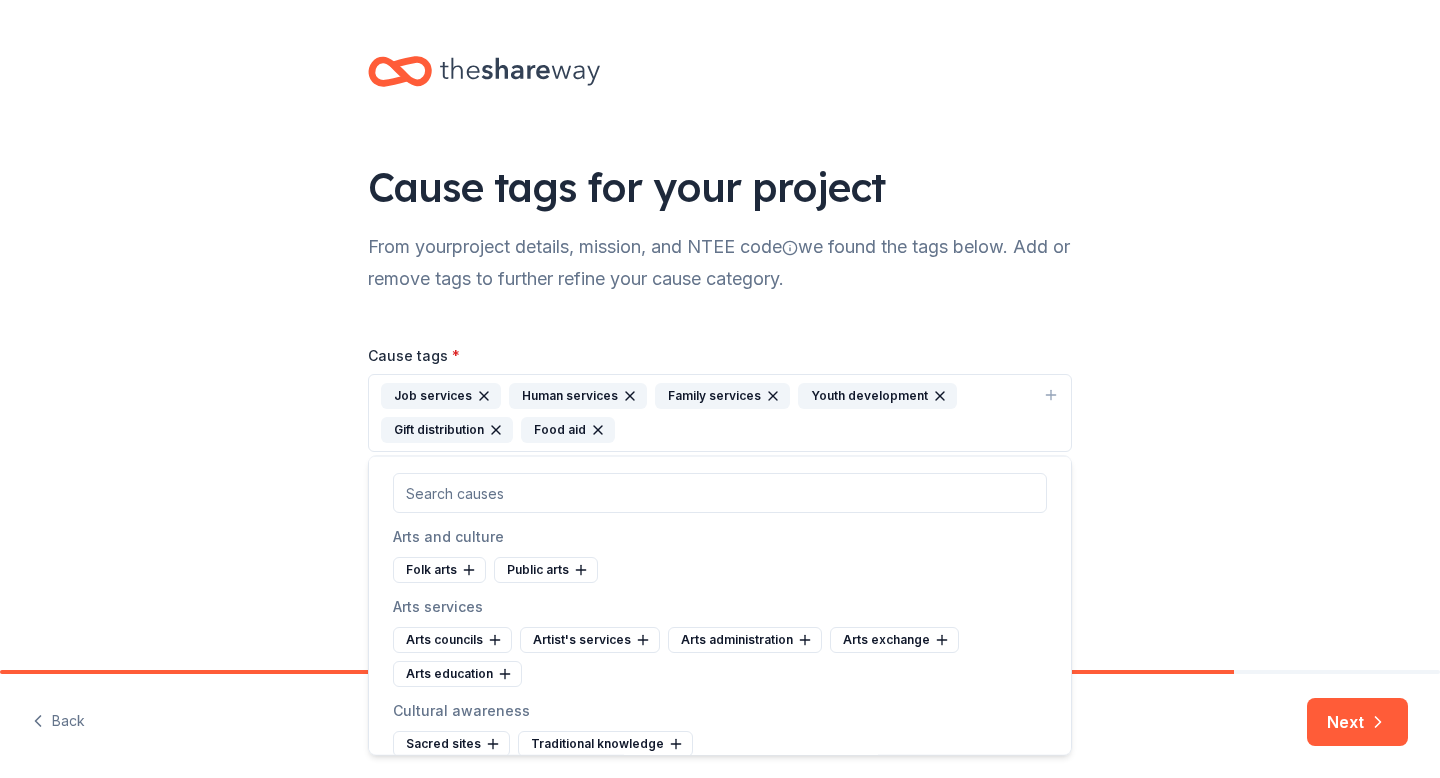 click on "Cause tags * Job services Human services Family services Youth development Gift distribution Food aid" at bounding box center [720, 397] 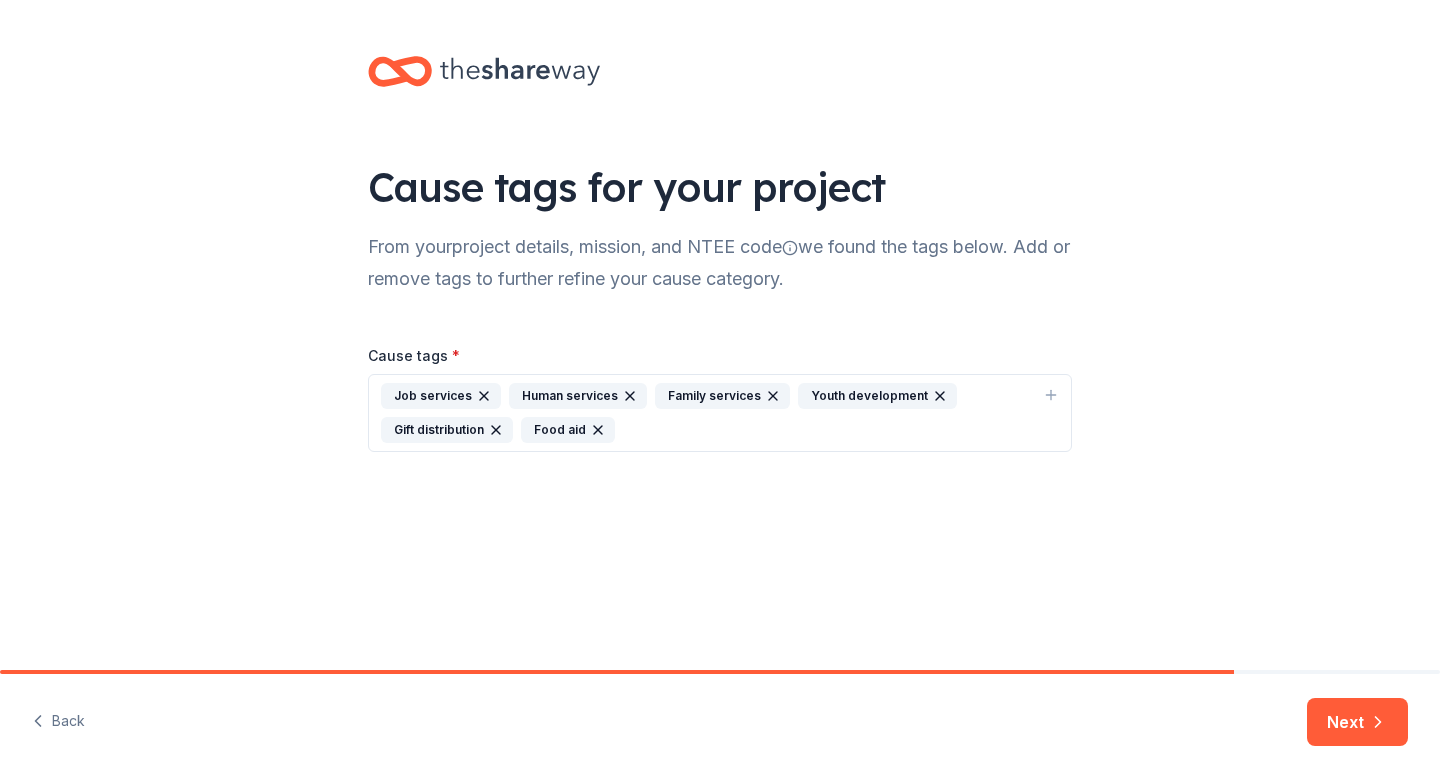 click on "Food aid" at bounding box center [568, 430] 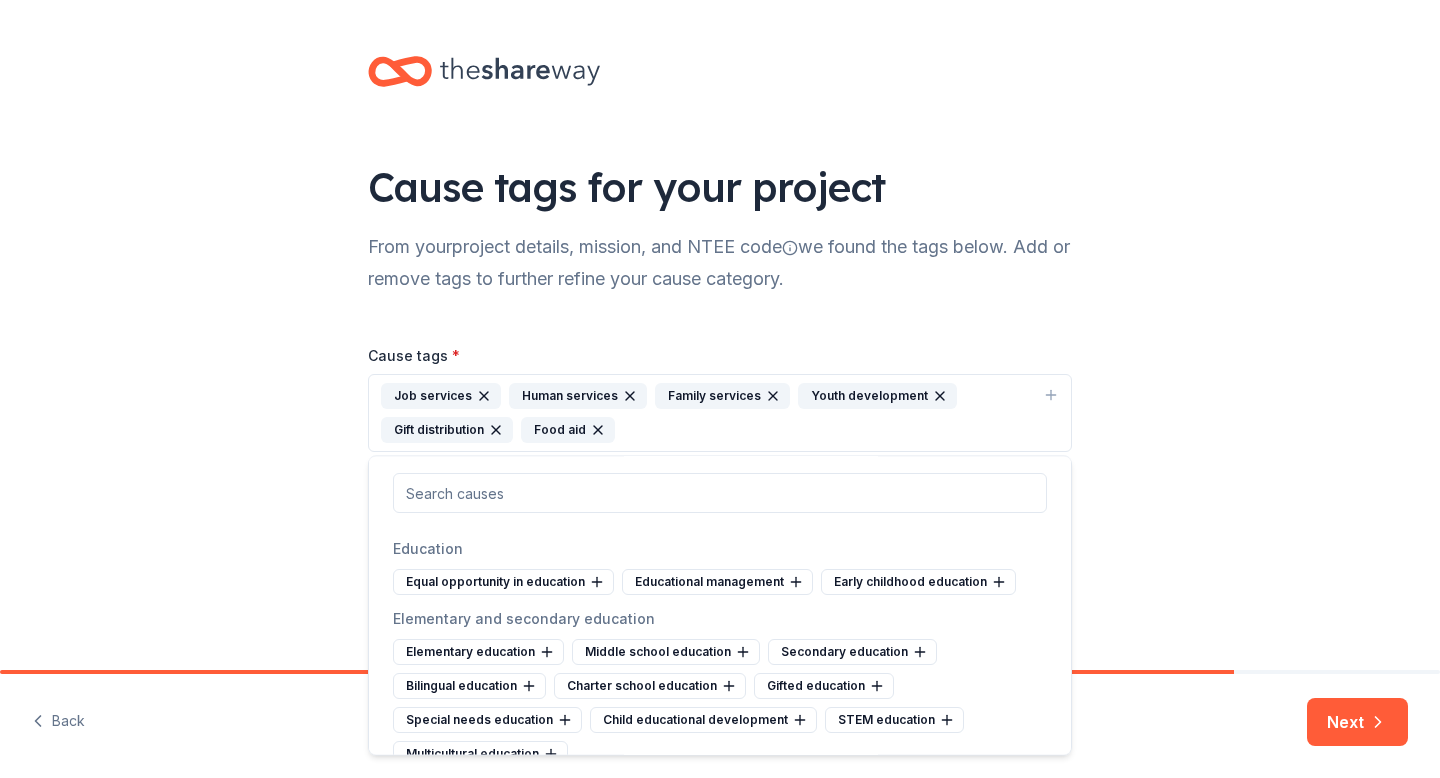 scroll, scrollTop: 755, scrollLeft: 0, axis: vertical 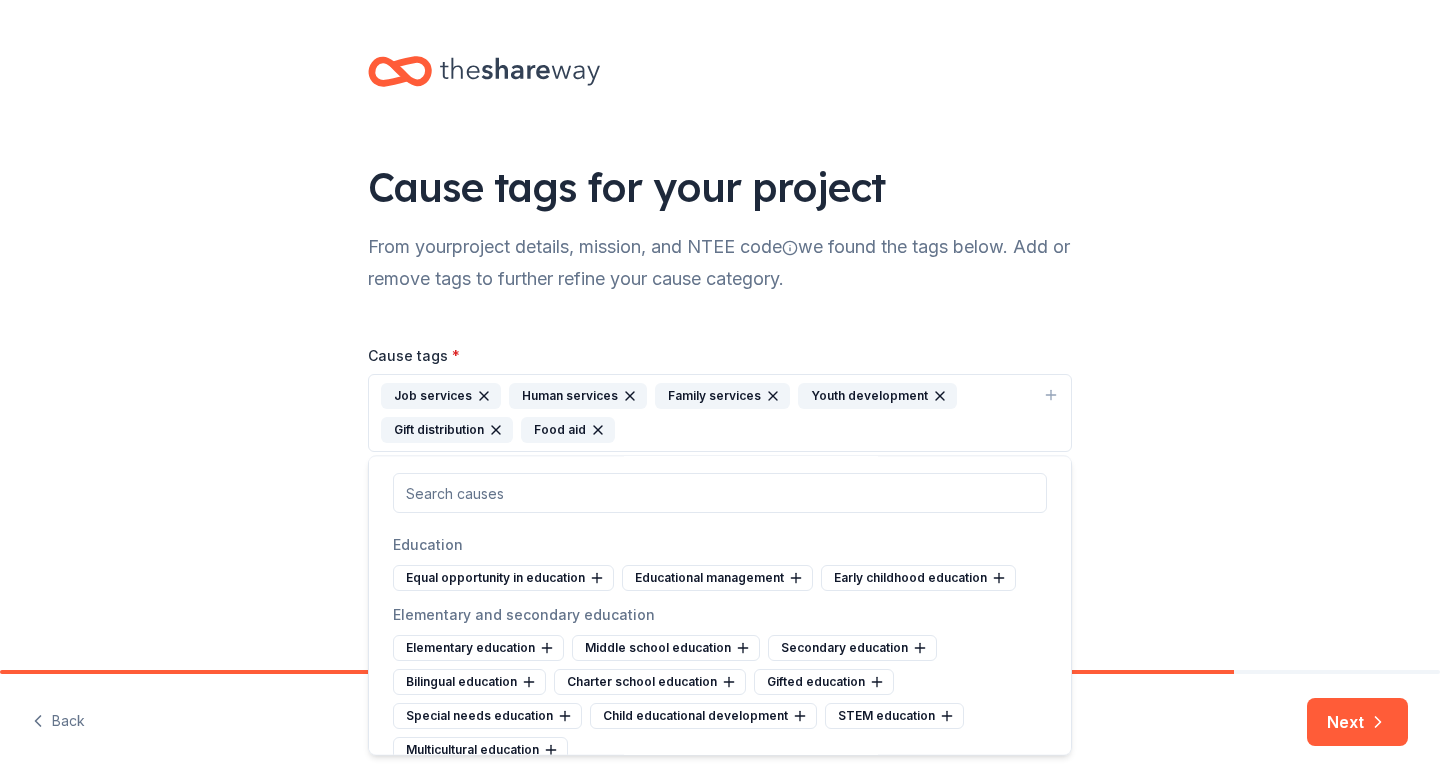 click on "Cause tags for your project From your  project details, mission, and NTEE code   we found the tags below. Add or remove tags to further refine your cause category. Cause tags * Job services Human services Family services Youth development Gift distribution Food aid" at bounding box center (720, 274) 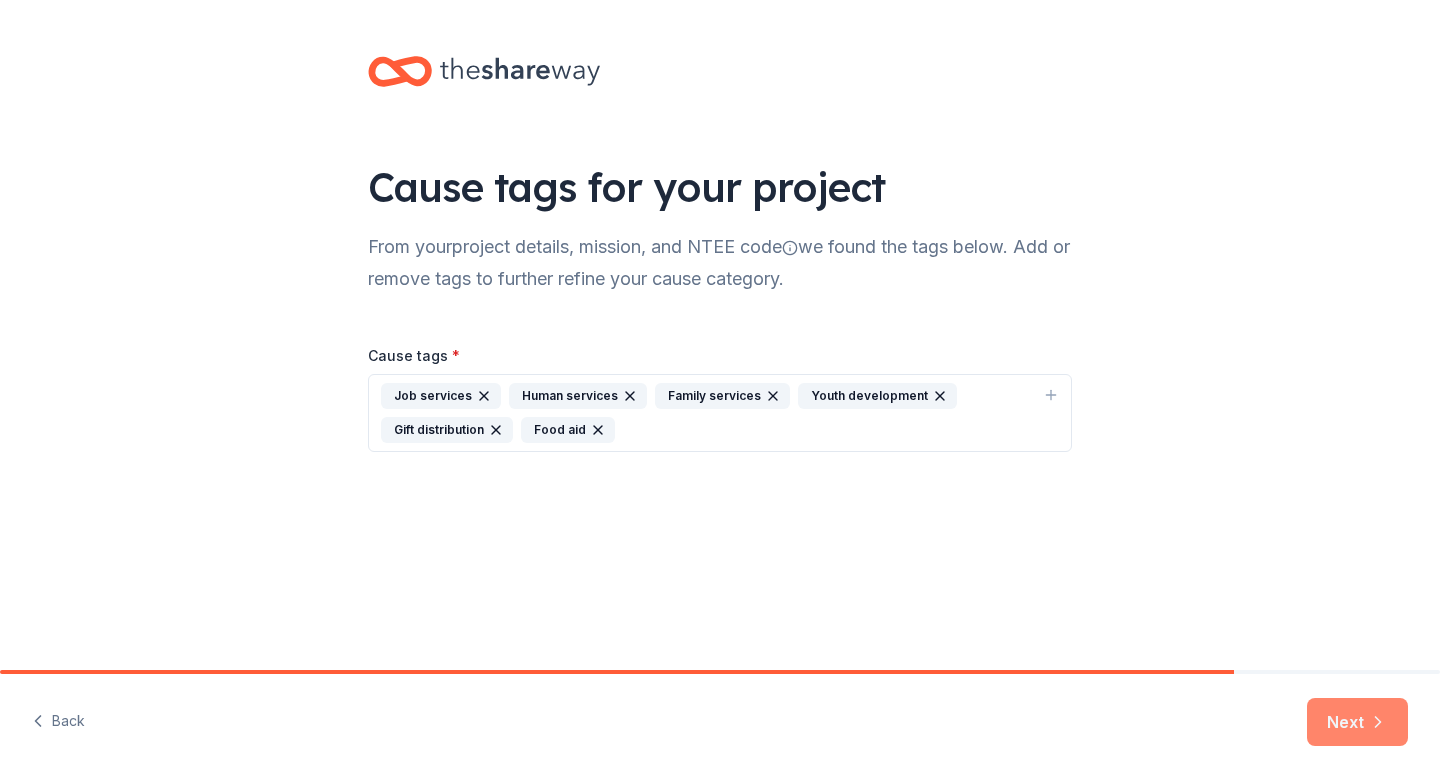 click on "Next" at bounding box center [1357, 722] 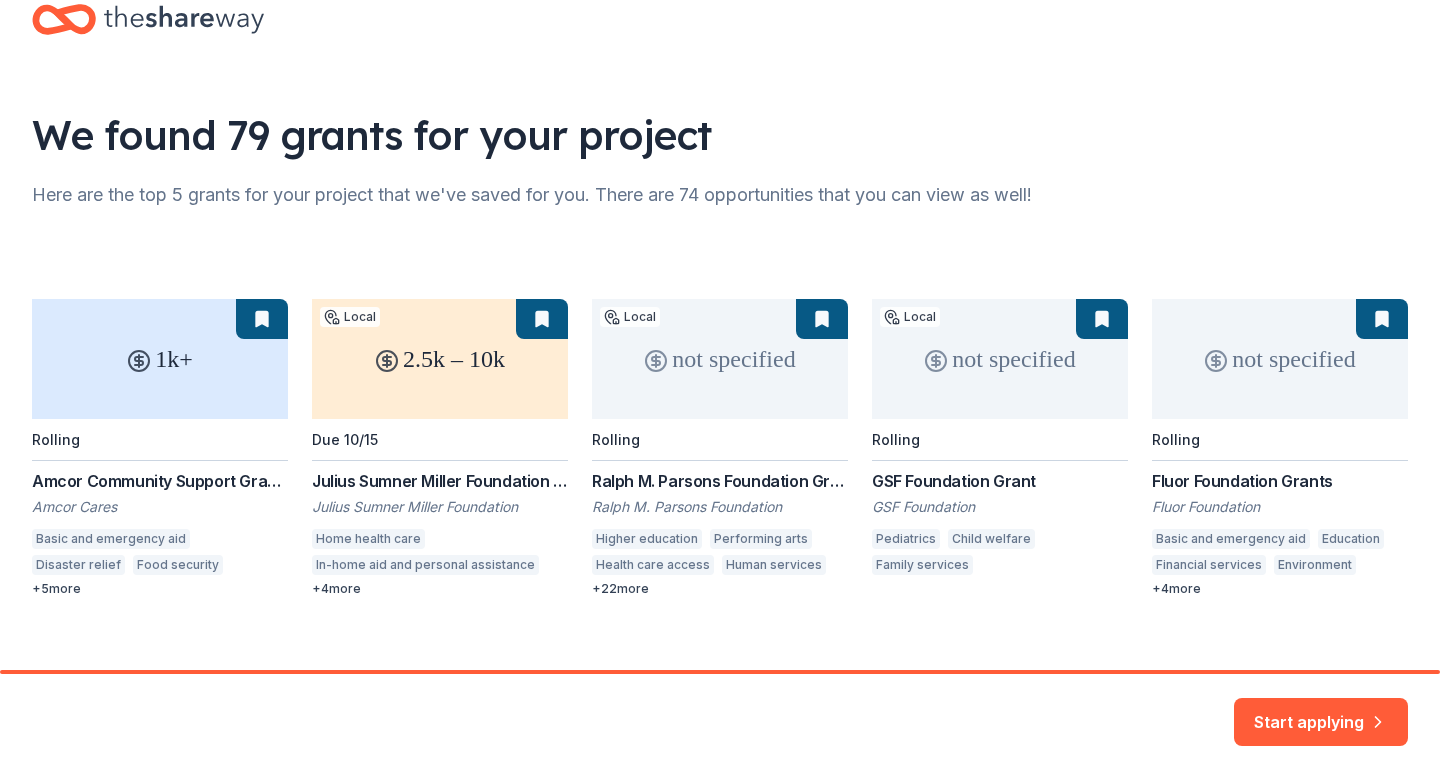 scroll, scrollTop: 75, scrollLeft: 0, axis: vertical 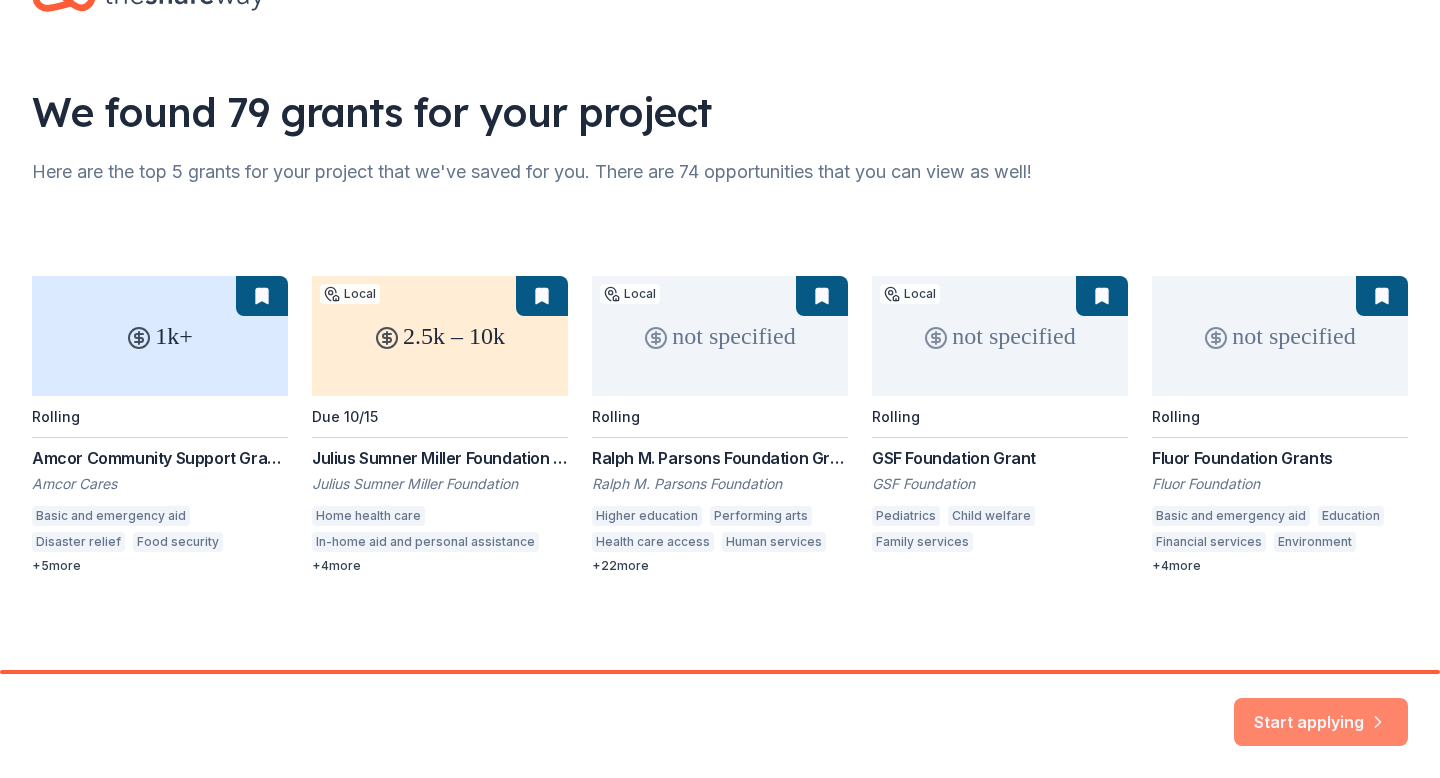 click on "Start applying" at bounding box center [1321, 710] 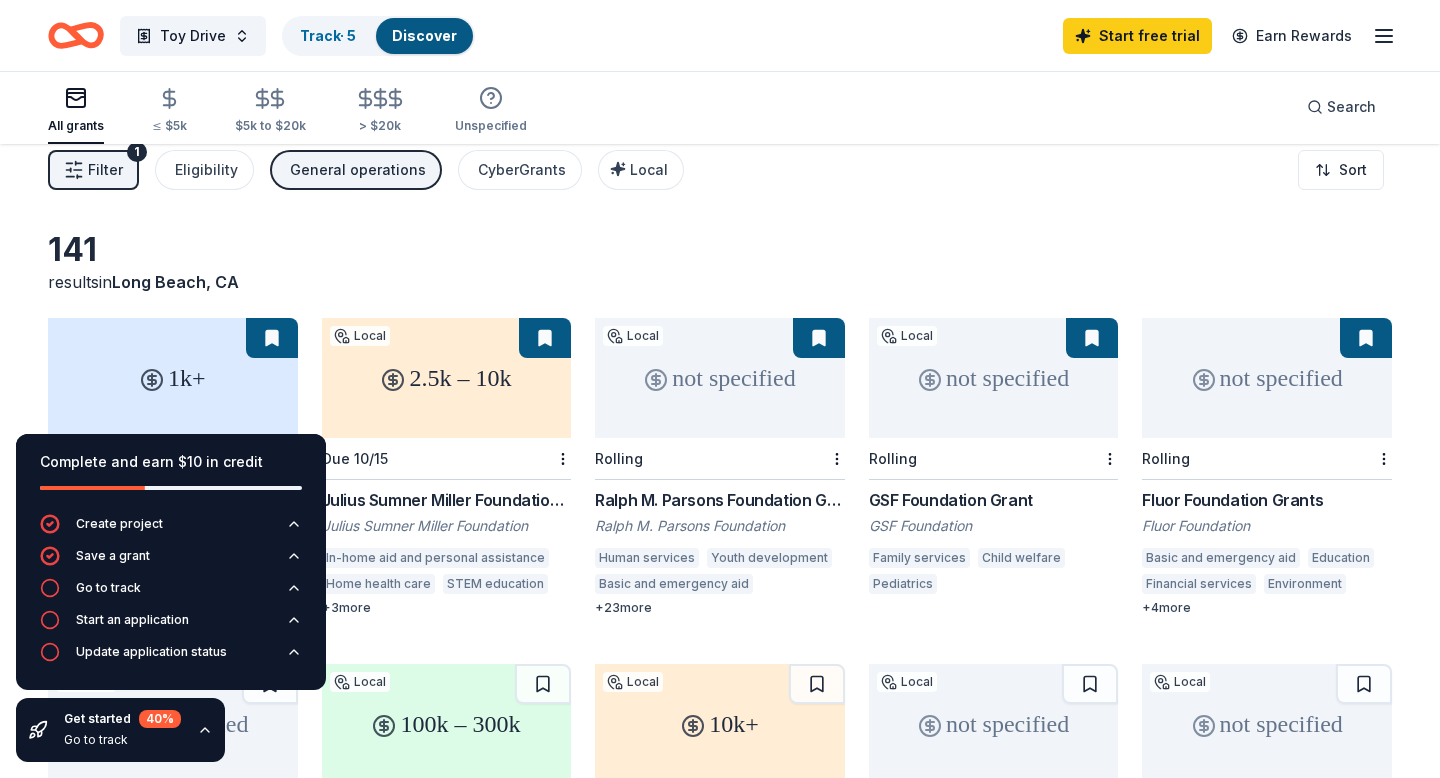 scroll, scrollTop: 0, scrollLeft: 0, axis: both 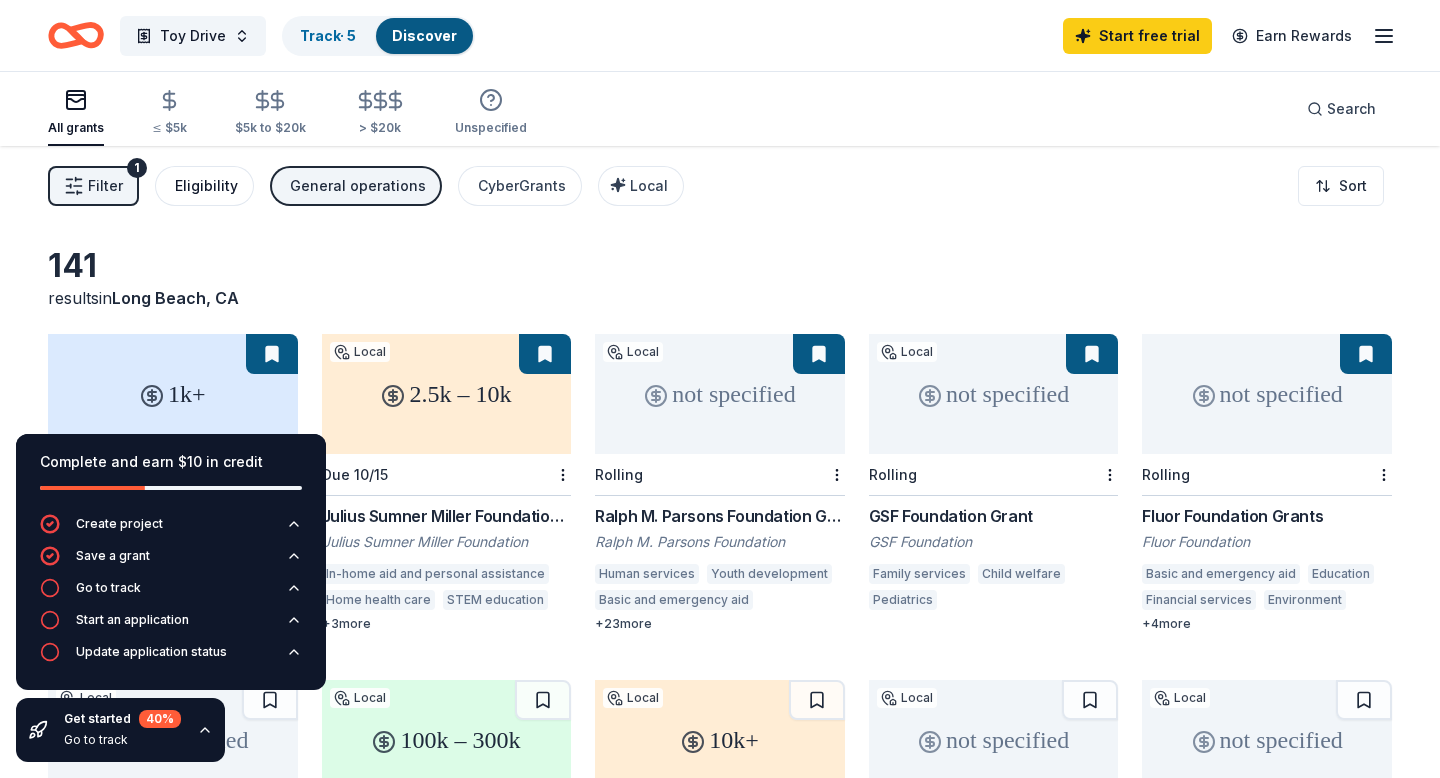 click on "Eligibility" at bounding box center [206, 186] 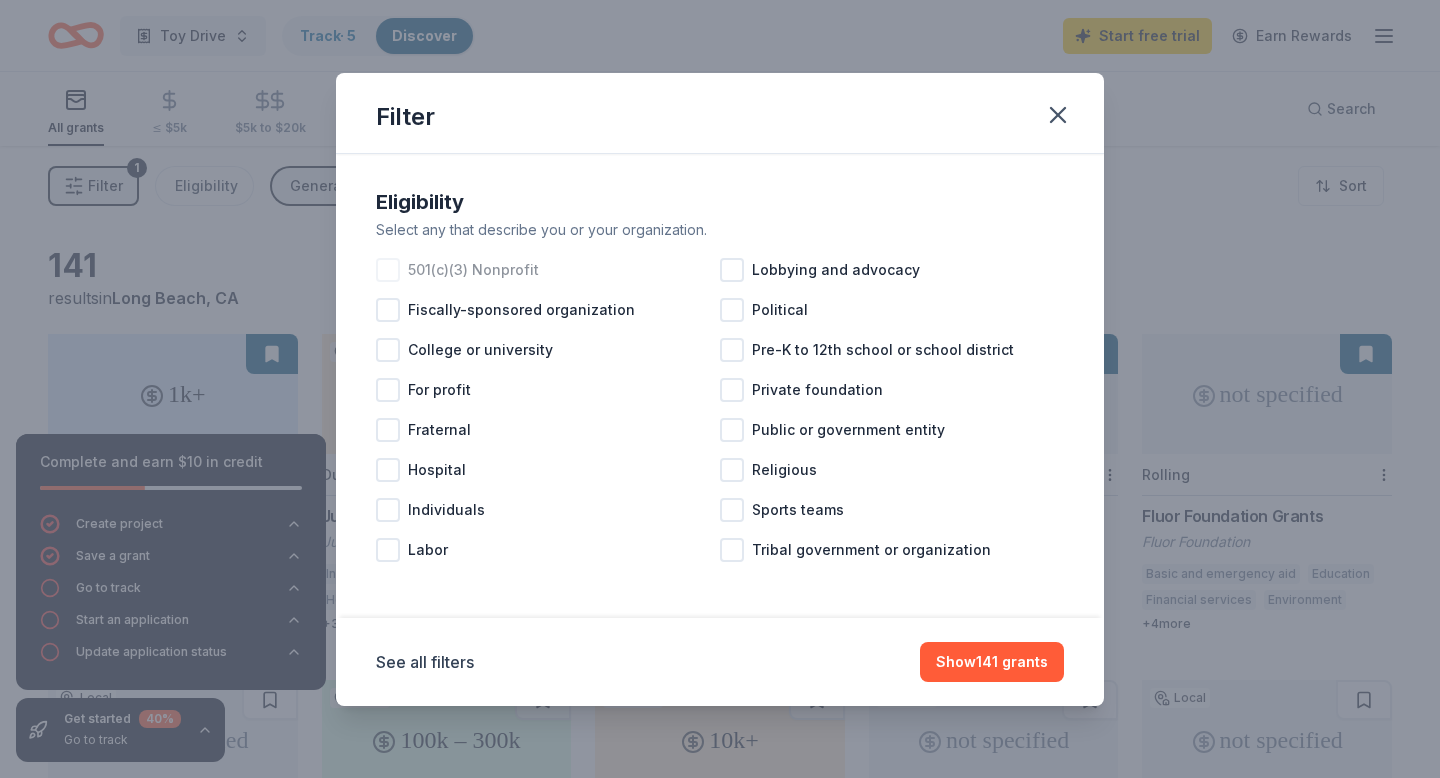 click on "501(c)(3) Nonprofit" at bounding box center [548, 270] 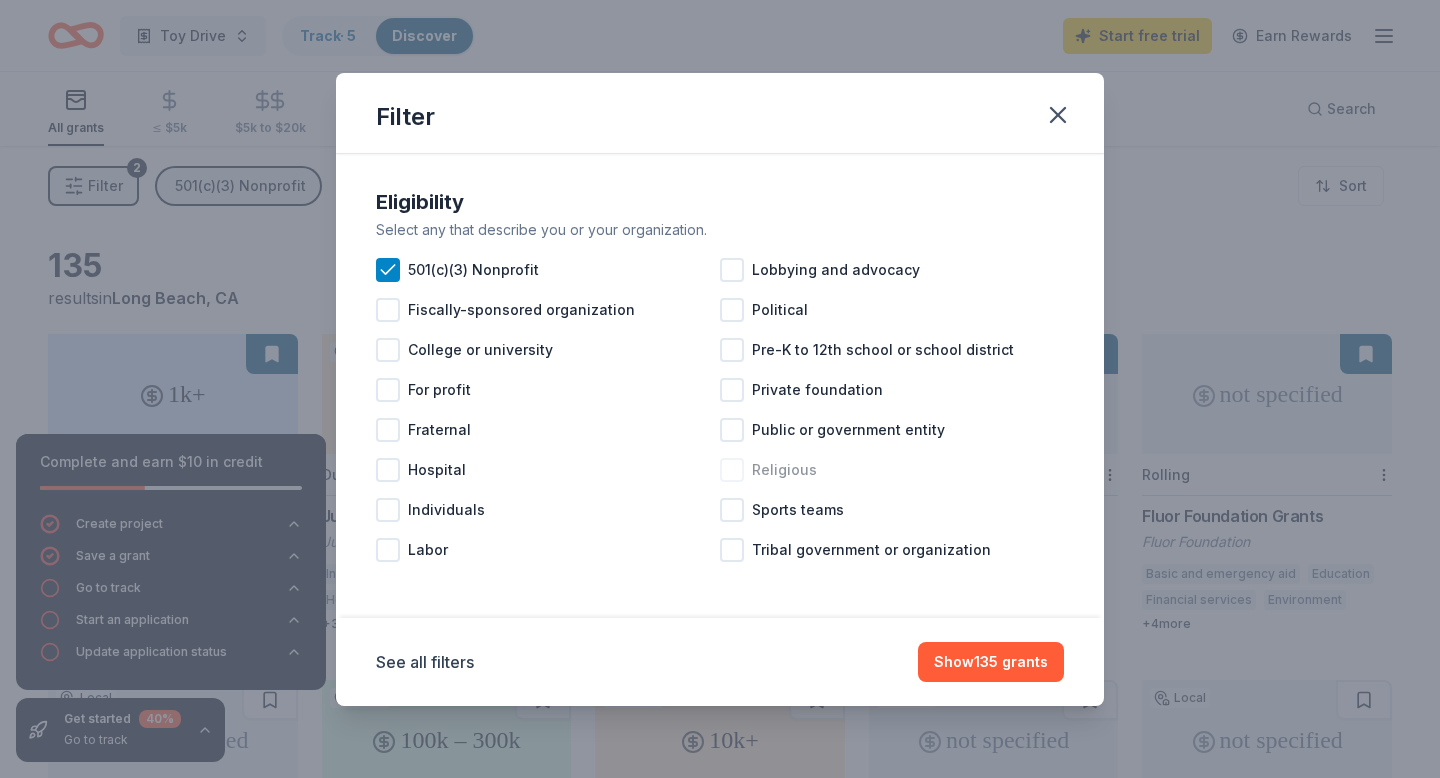 click at bounding box center (732, 470) 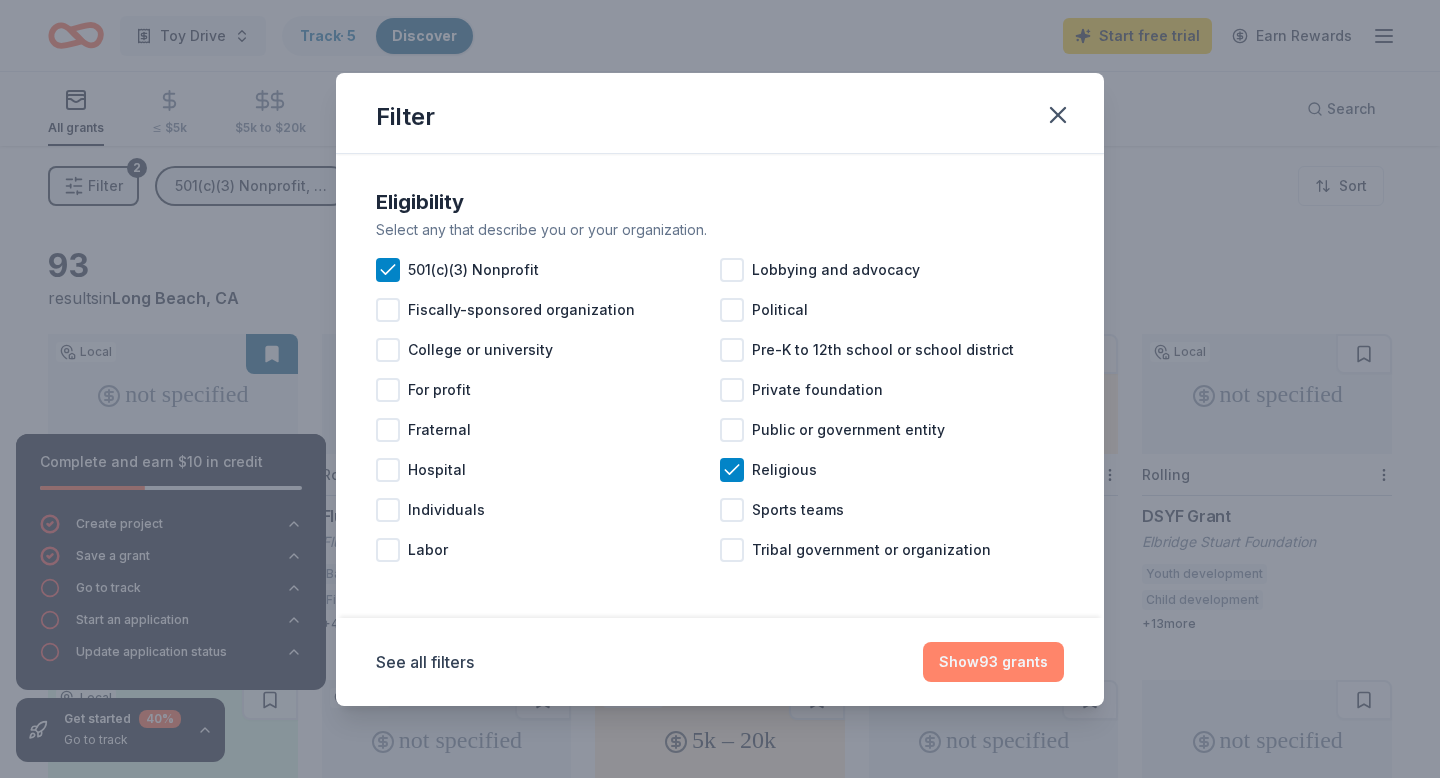 click on "Show  93   grants" at bounding box center [993, 662] 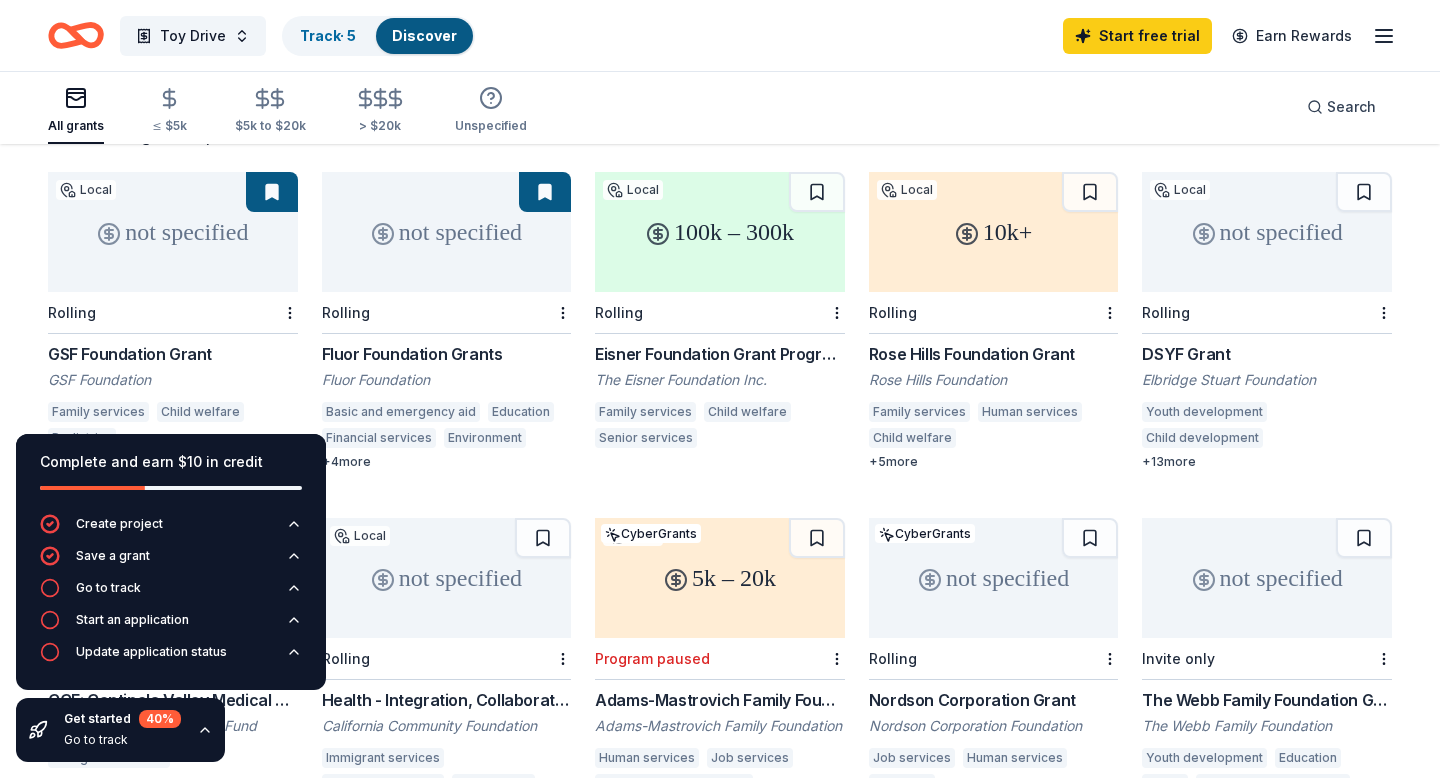 scroll, scrollTop: 156, scrollLeft: 0, axis: vertical 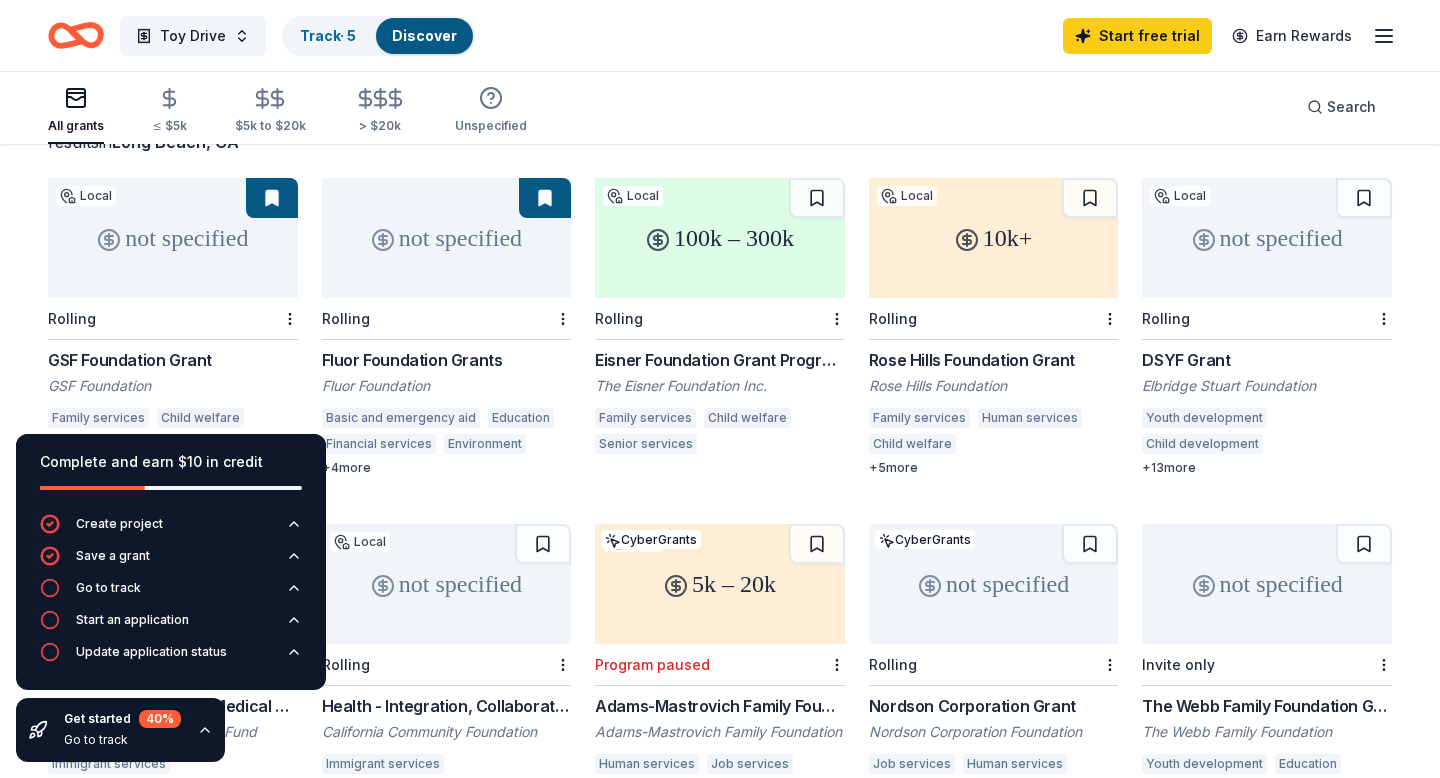 click on "not specified" at bounding box center (173, 238) 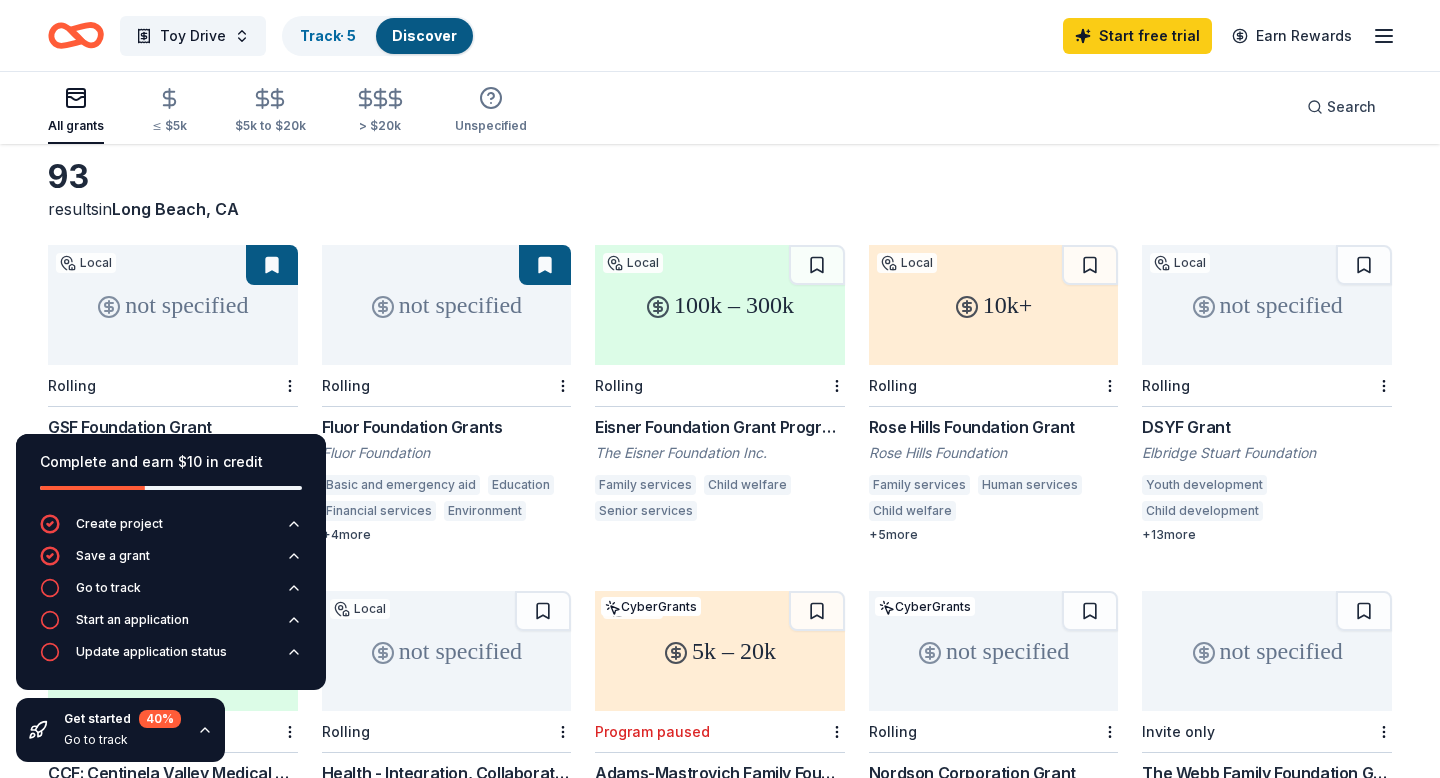 scroll, scrollTop: 83, scrollLeft: 0, axis: vertical 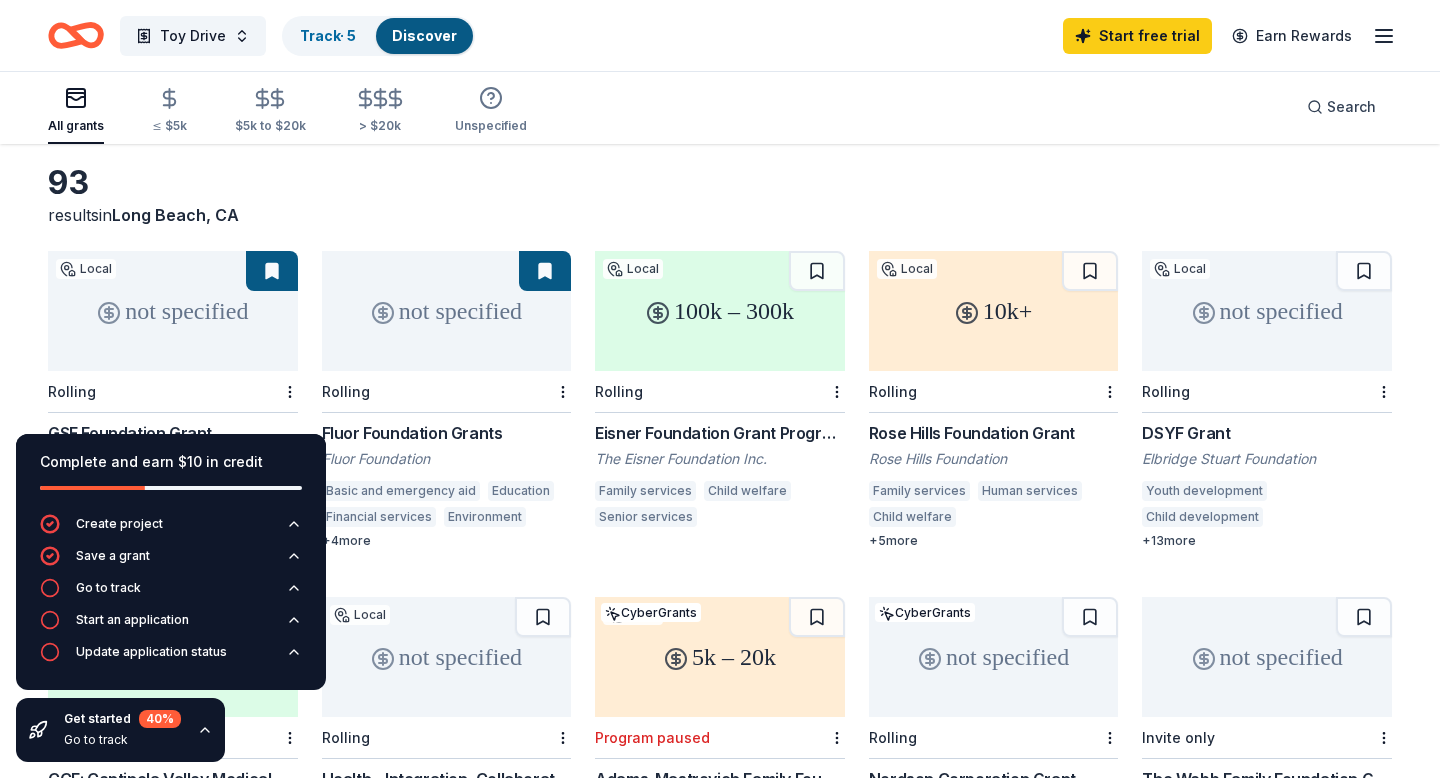 click on "10k+" at bounding box center (994, 311) 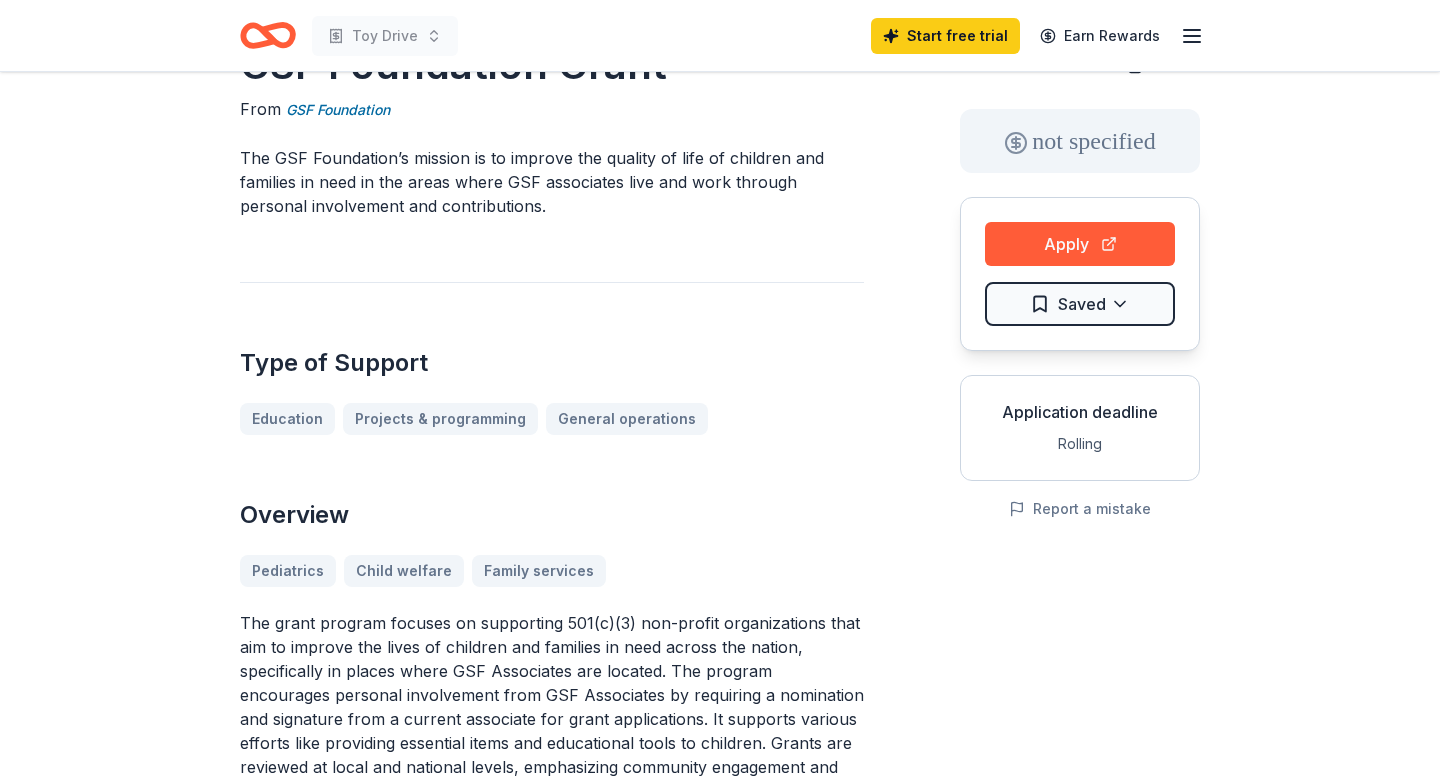 scroll, scrollTop: 0, scrollLeft: 0, axis: both 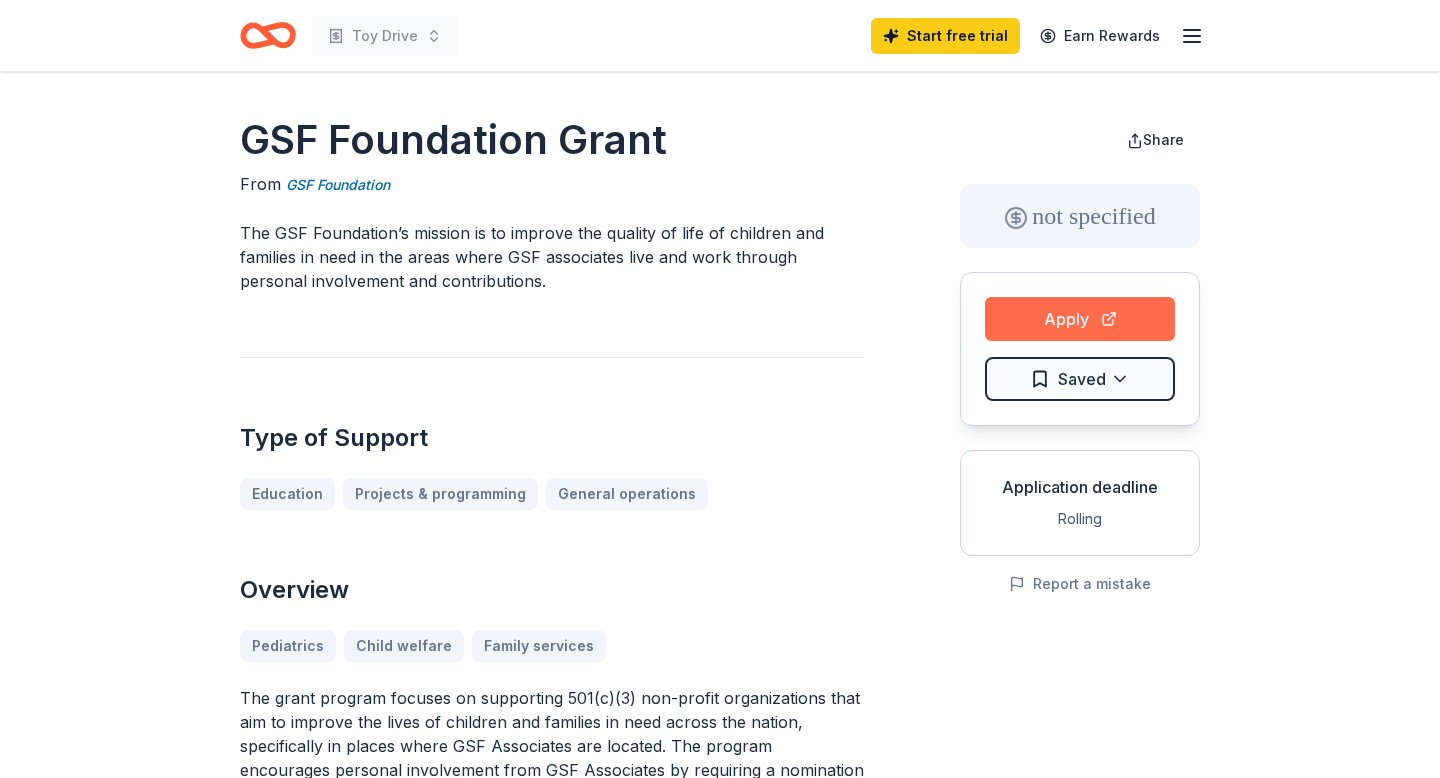 click on "Apply" at bounding box center [1080, 319] 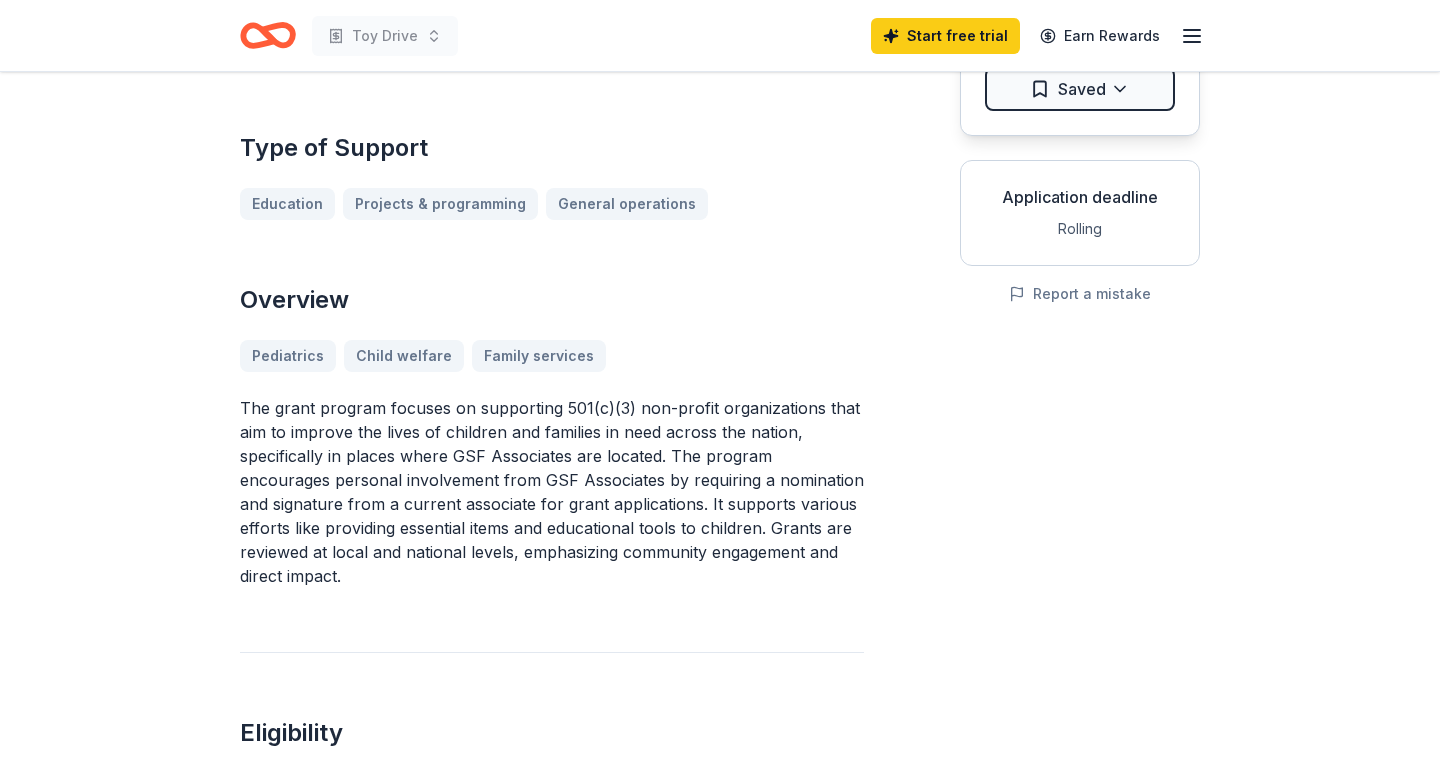 scroll, scrollTop: 296, scrollLeft: 0, axis: vertical 